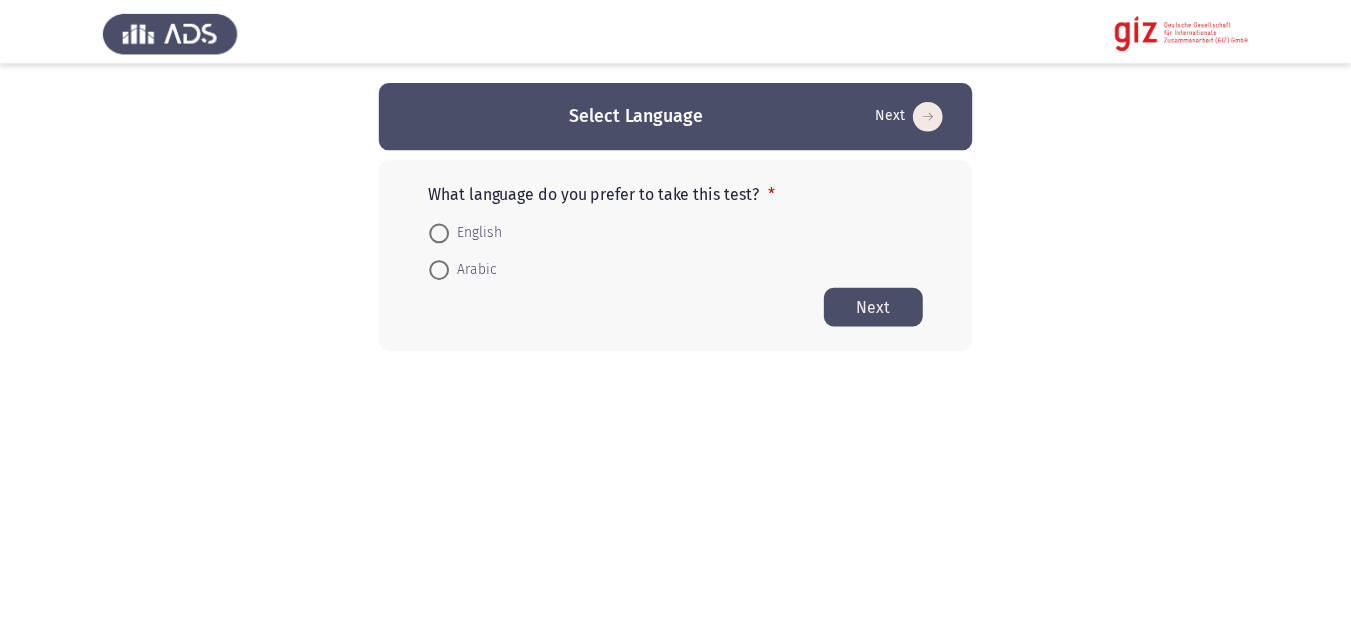 scroll, scrollTop: 0, scrollLeft: 0, axis: both 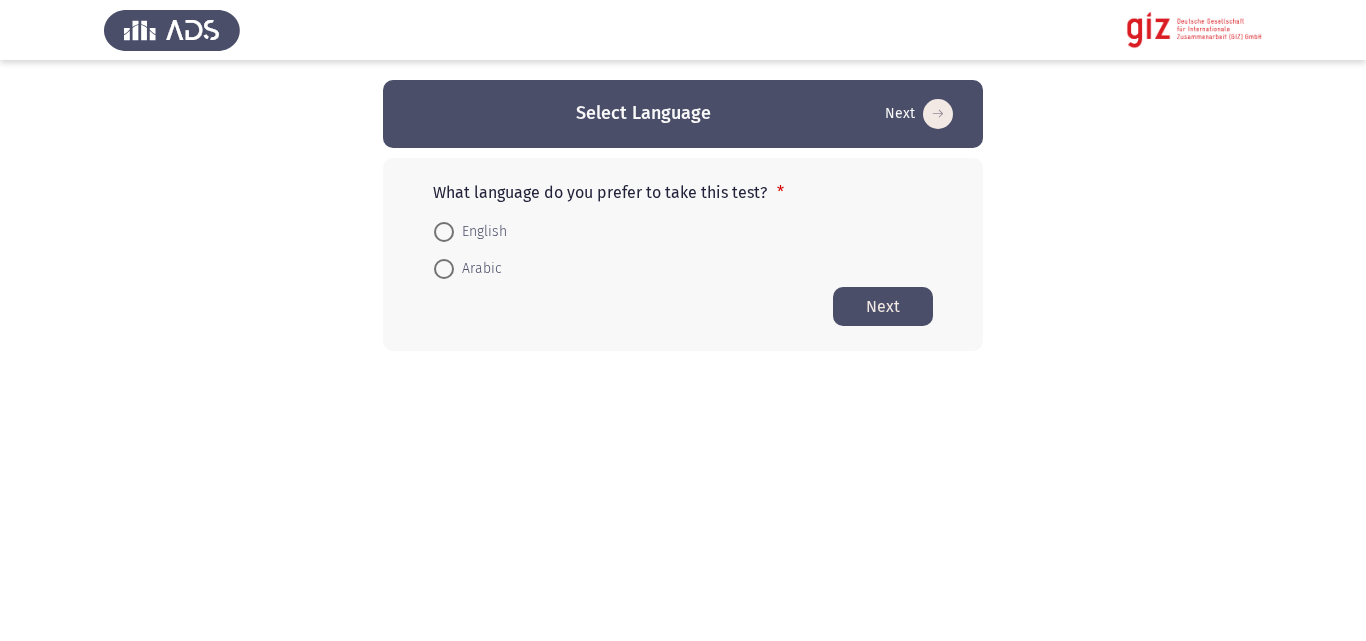 click on "English" at bounding box center [480, 232] 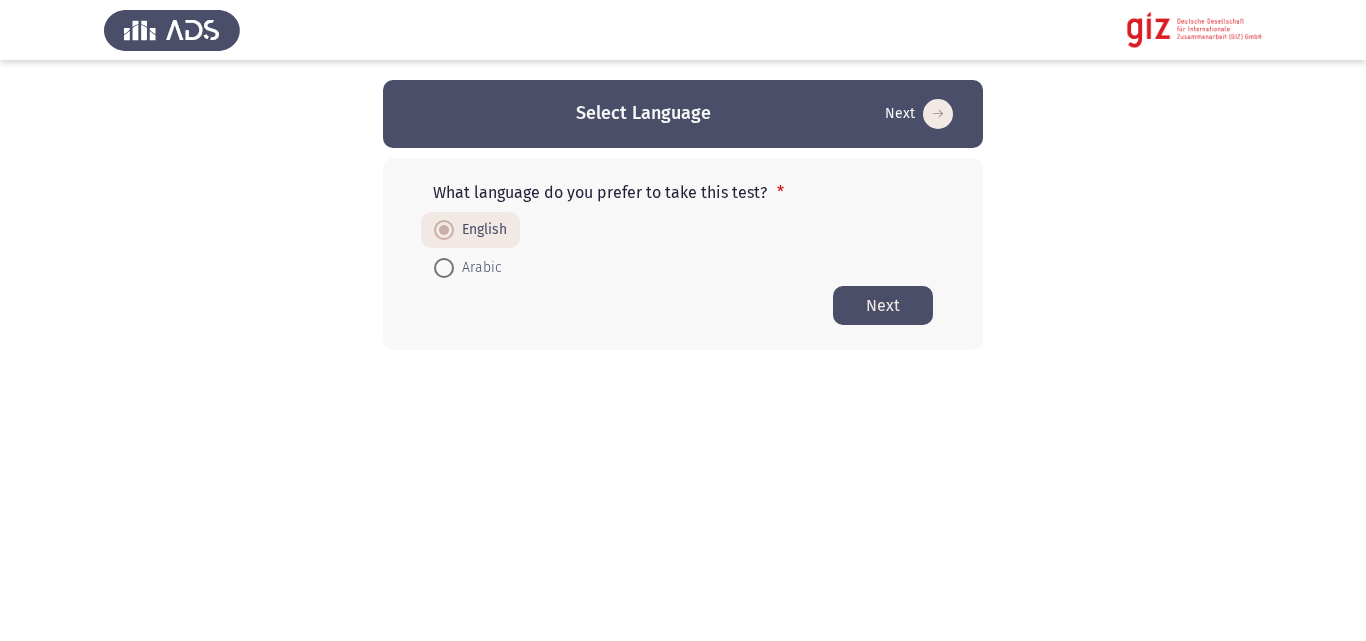 click on "Next" 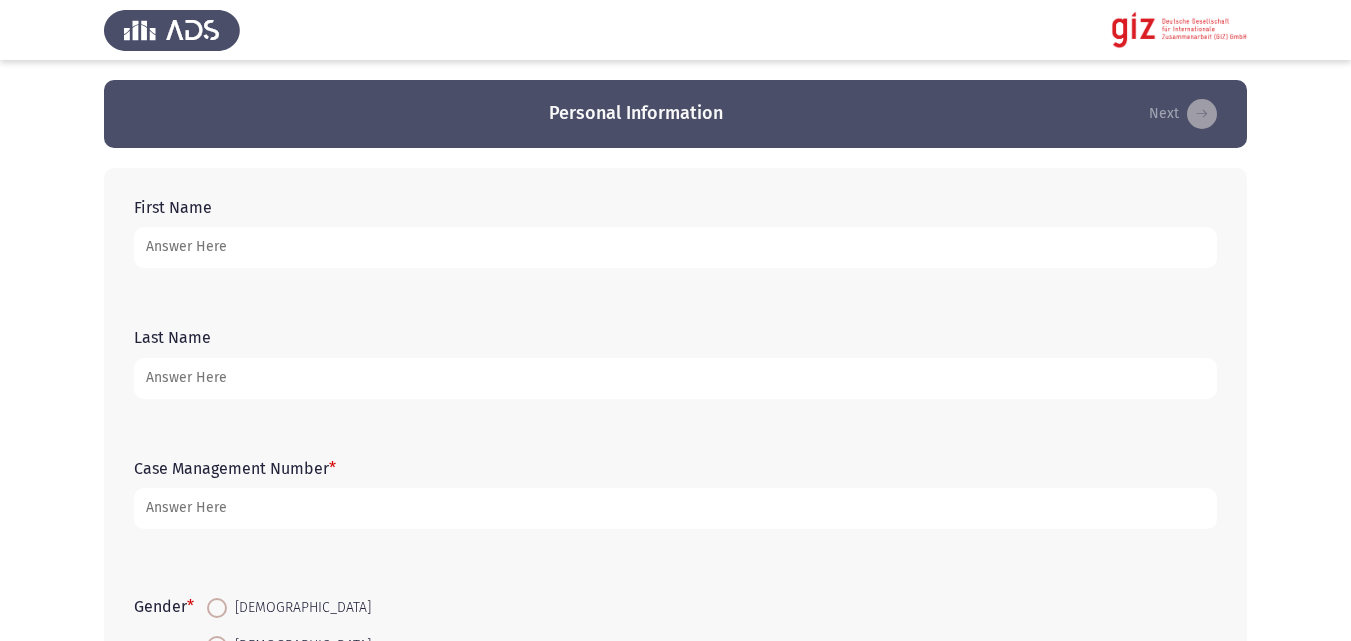 click on "First Name" at bounding box center [675, 247] 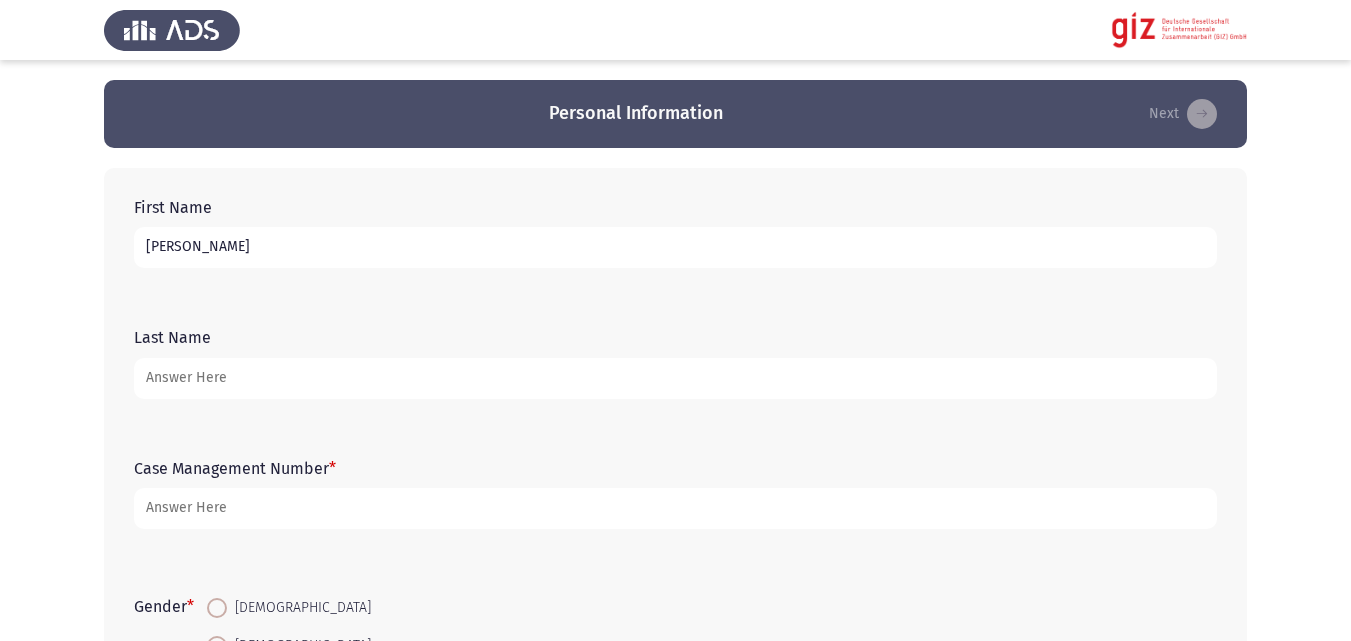 type on "[PERSON_NAME]" 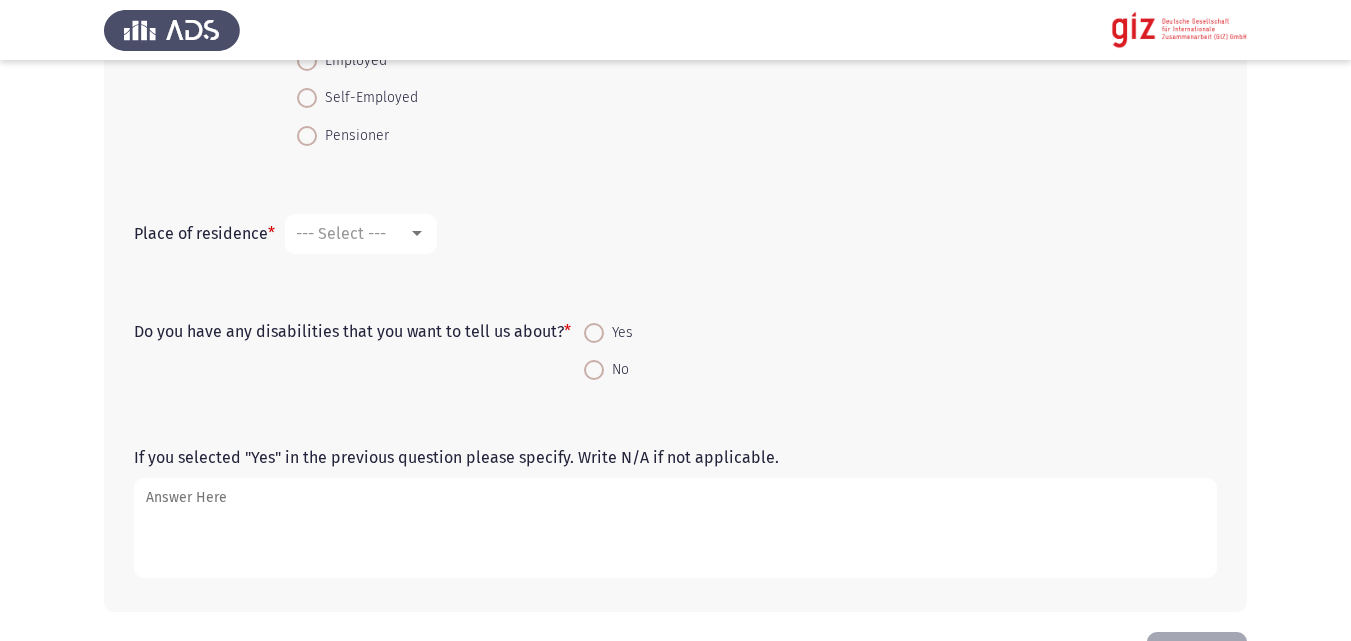 scroll, scrollTop: 1223, scrollLeft: 0, axis: vertical 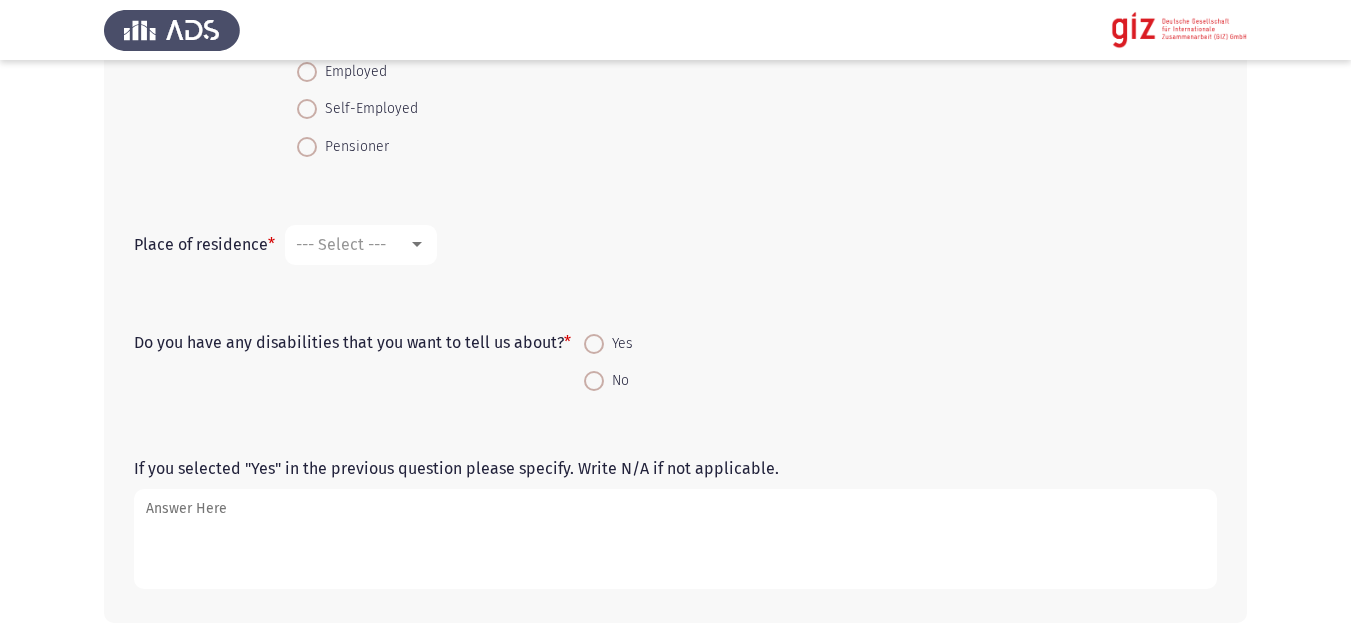 type on "re123" 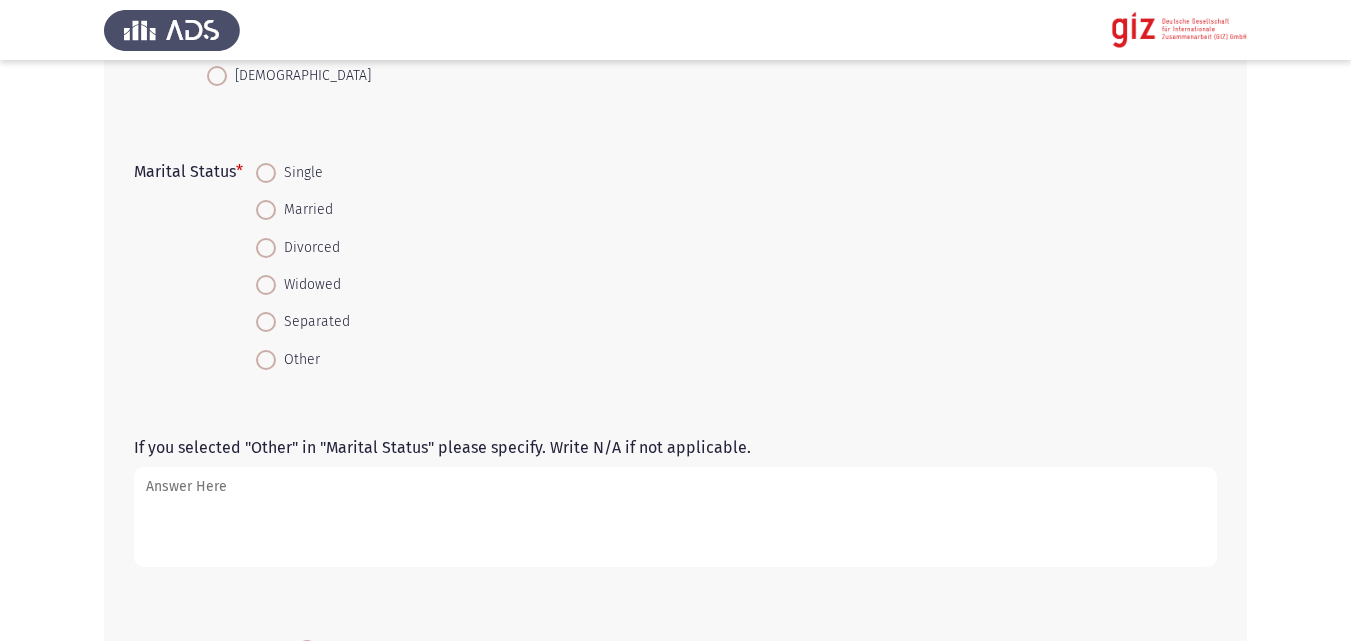 scroll, scrollTop: 569, scrollLeft: 0, axis: vertical 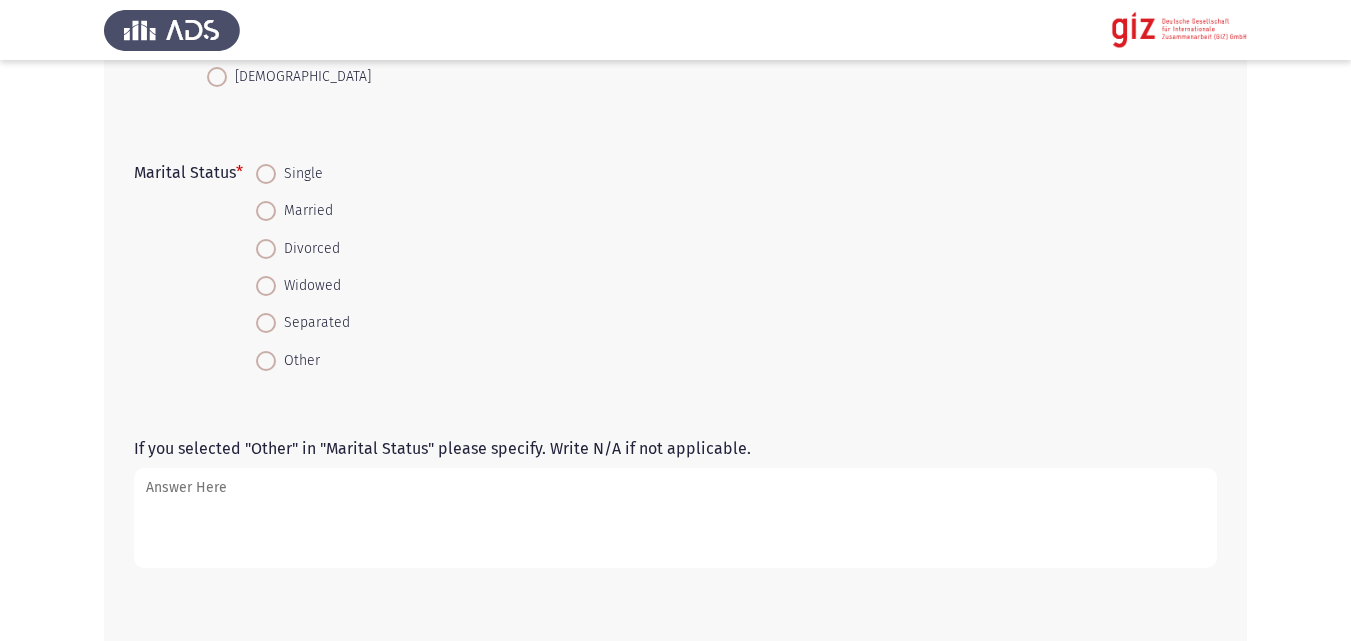 click on "Marital Status   *    [DEMOGRAPHIC_DATA]     [DEMOGRAPHIC_DATA]     [DEMOGRAPHIC_DATA]     [DEMOGRAPHIC_DATA]     [DEMOGRAPHIC_DATA]     Other" 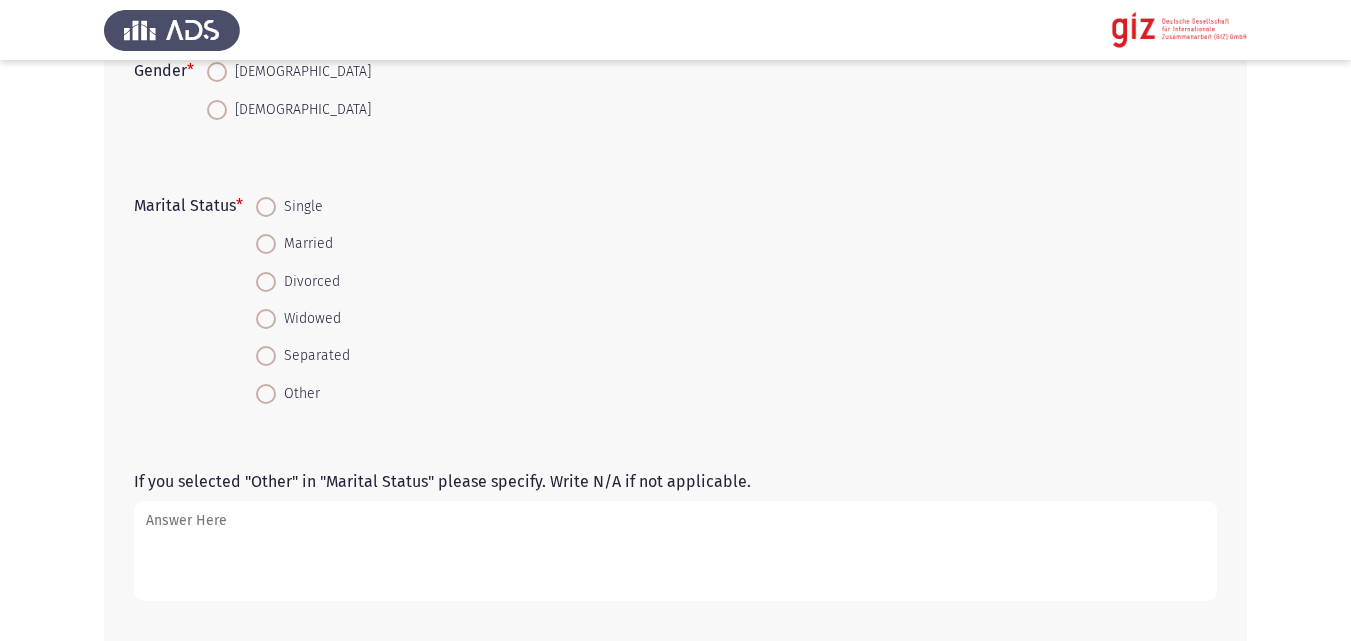 scroll, scrollTop: 482, scrollLeft: 0, axis: vertical 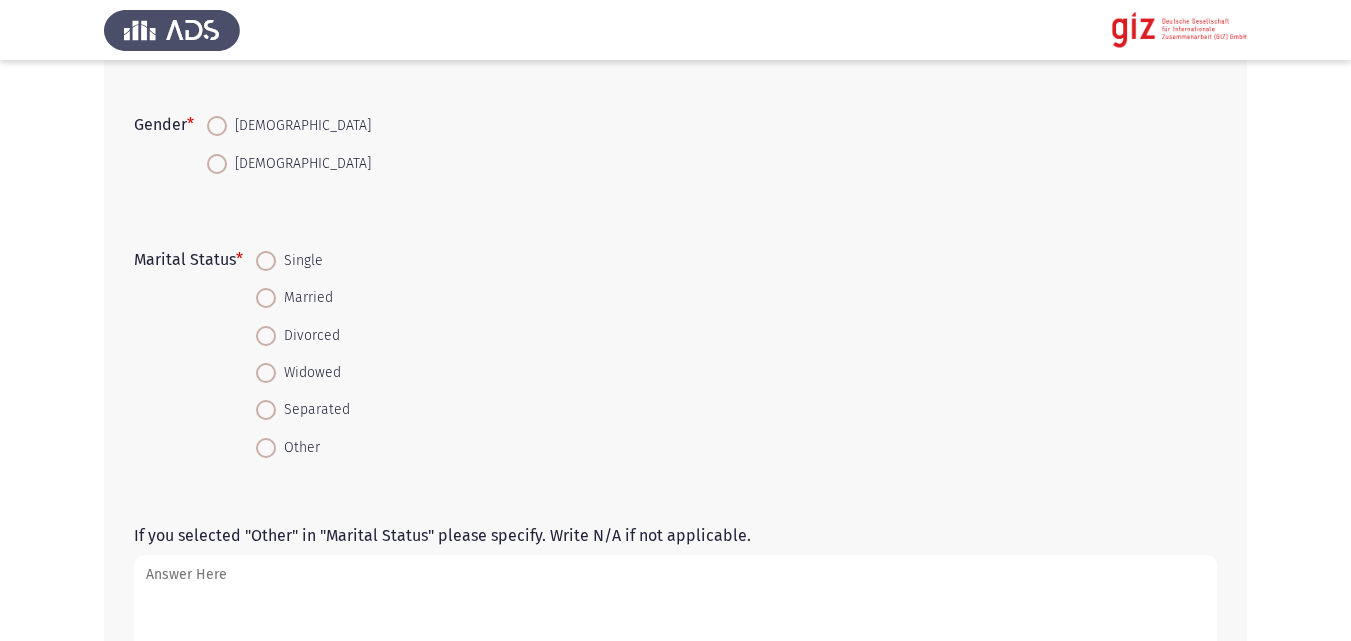 click on "Single" at bounding box center [303, 260] 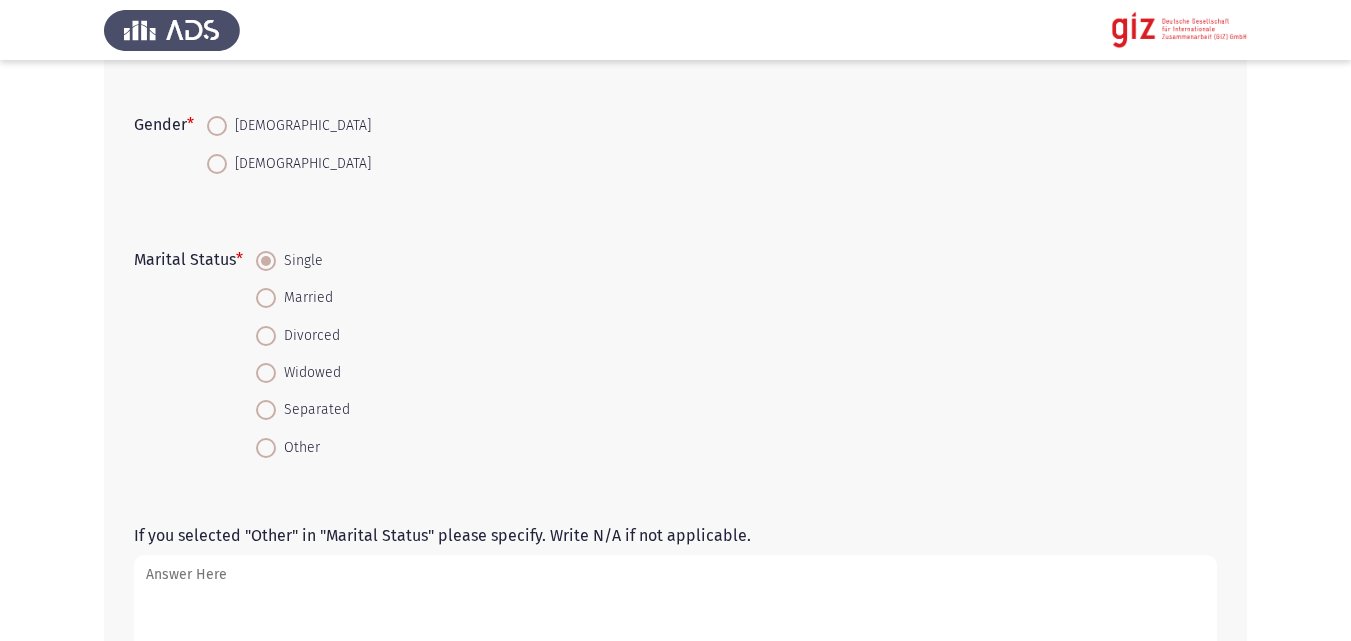 click on "[DEMOGRAPHIC_DATA]" at bounding box center (299, 164) 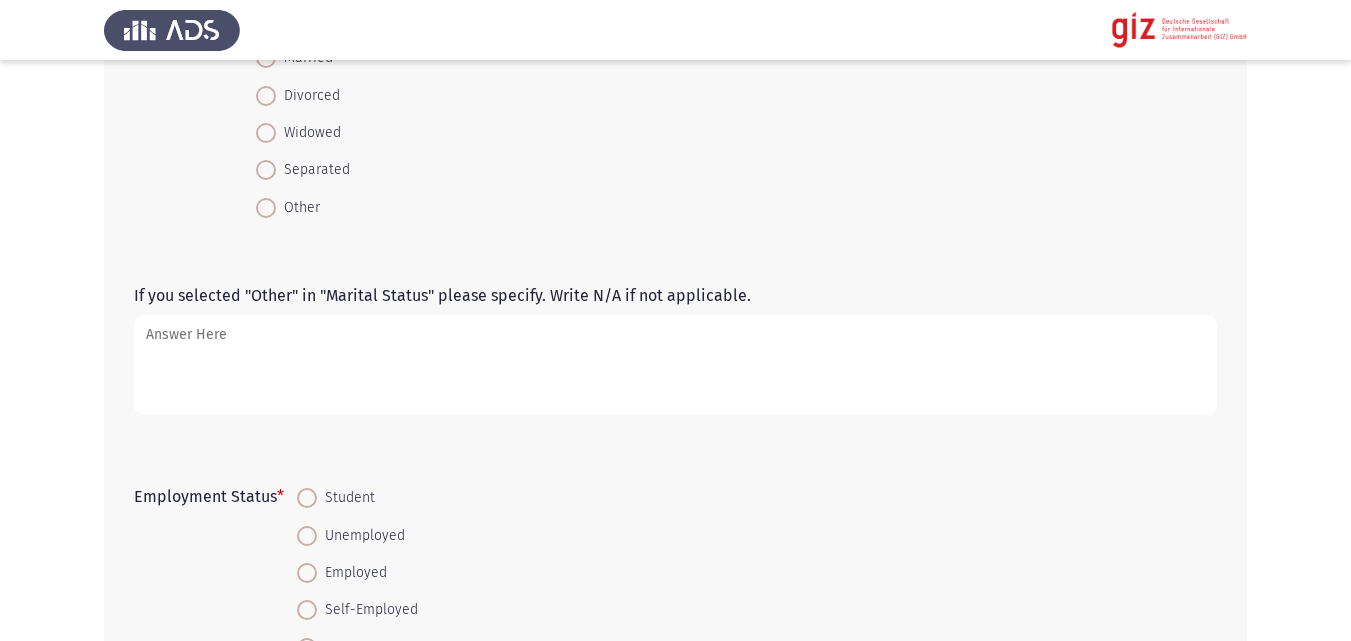 click on "If you selected "Other" in "Marital Status" please specify. Write N/A if not applicable." at bounding box center [675, 365] 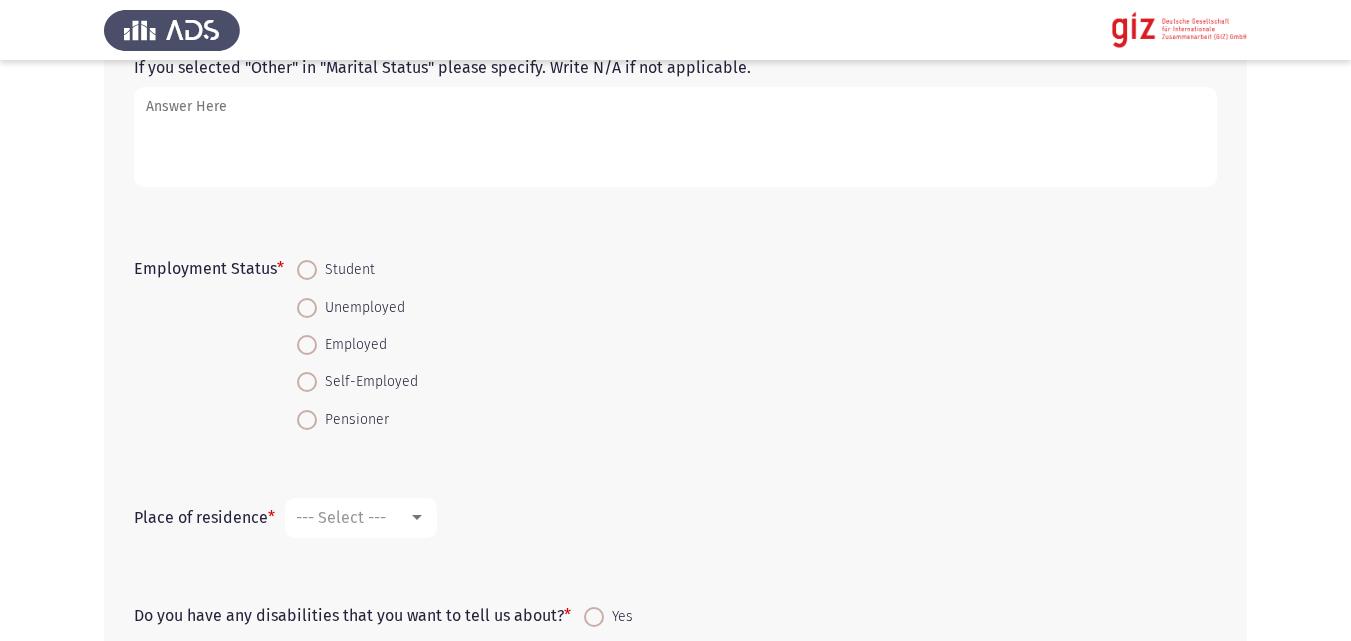 scroll, scrollTop: 951, scrollLeft: 0, axis: vertical 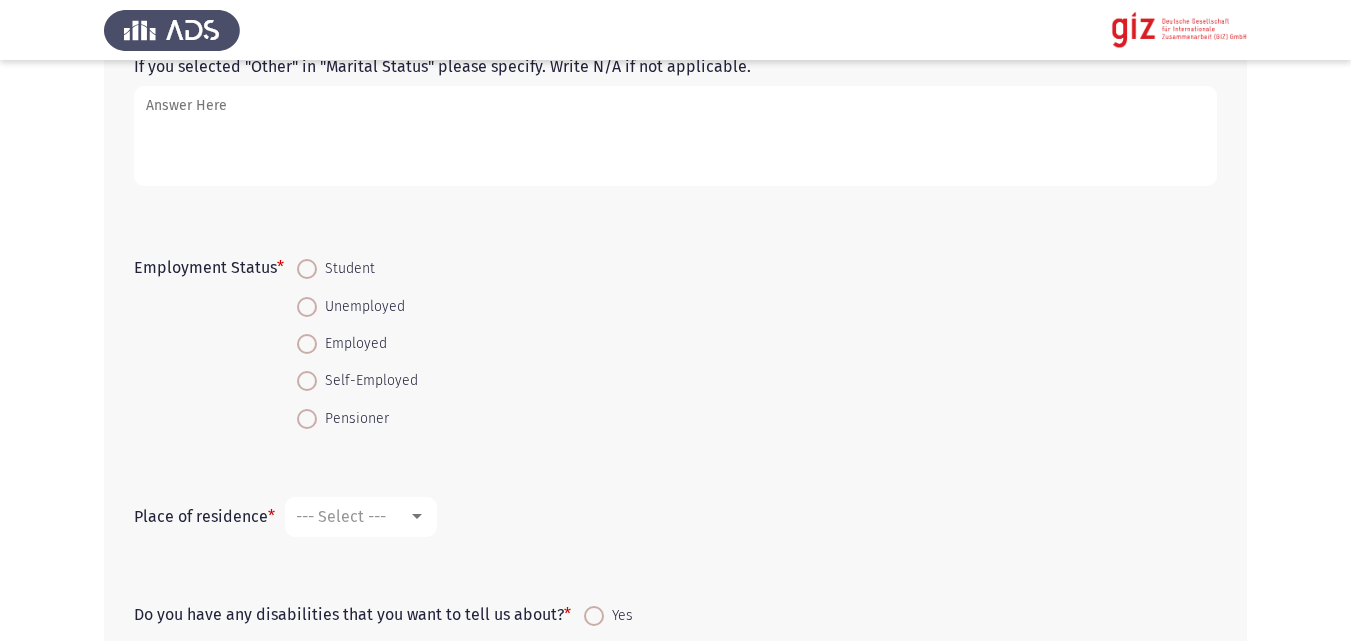 click on "Employed" at bounding box center [352, 344] 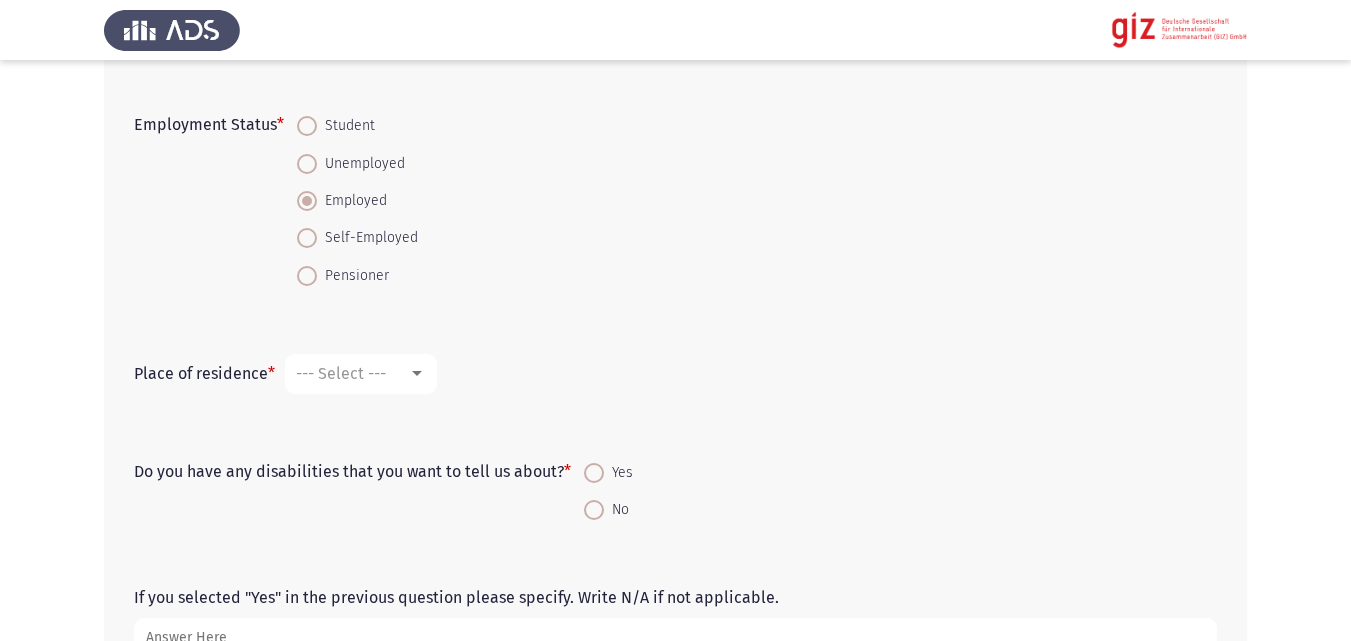 scroll, scrollTop: 1128, scrollLeft: 0, axis: vertical 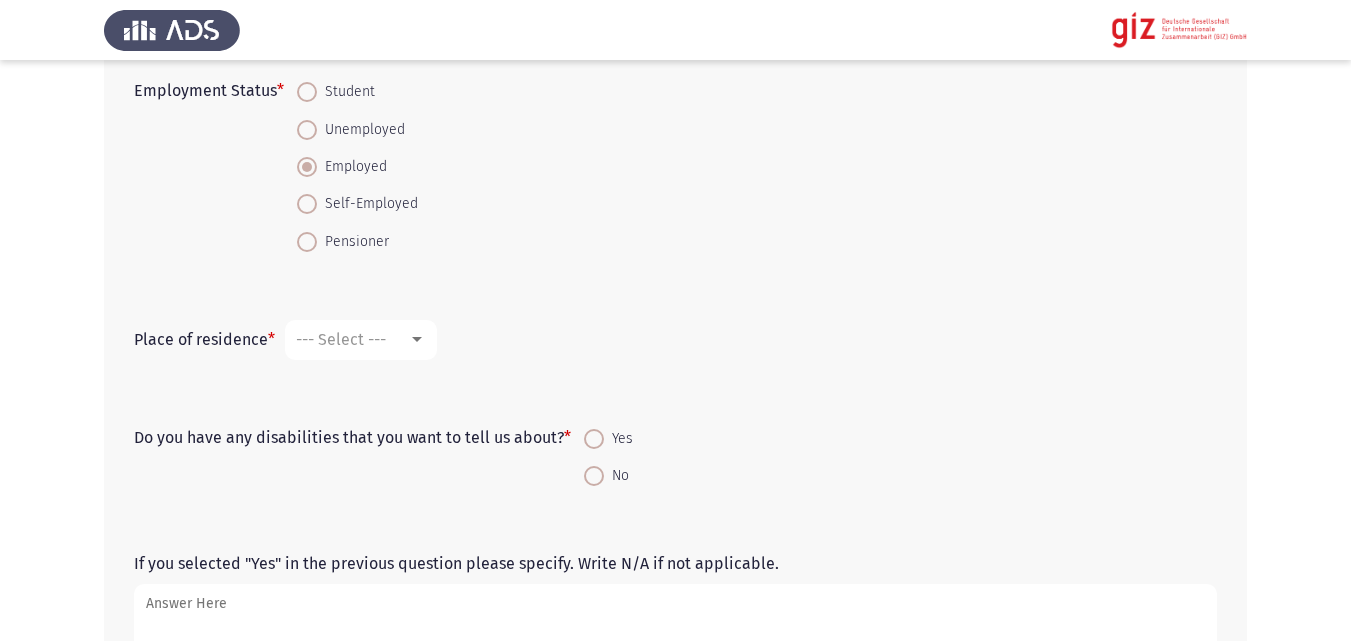click on "Place of residence   * --- Select ---" 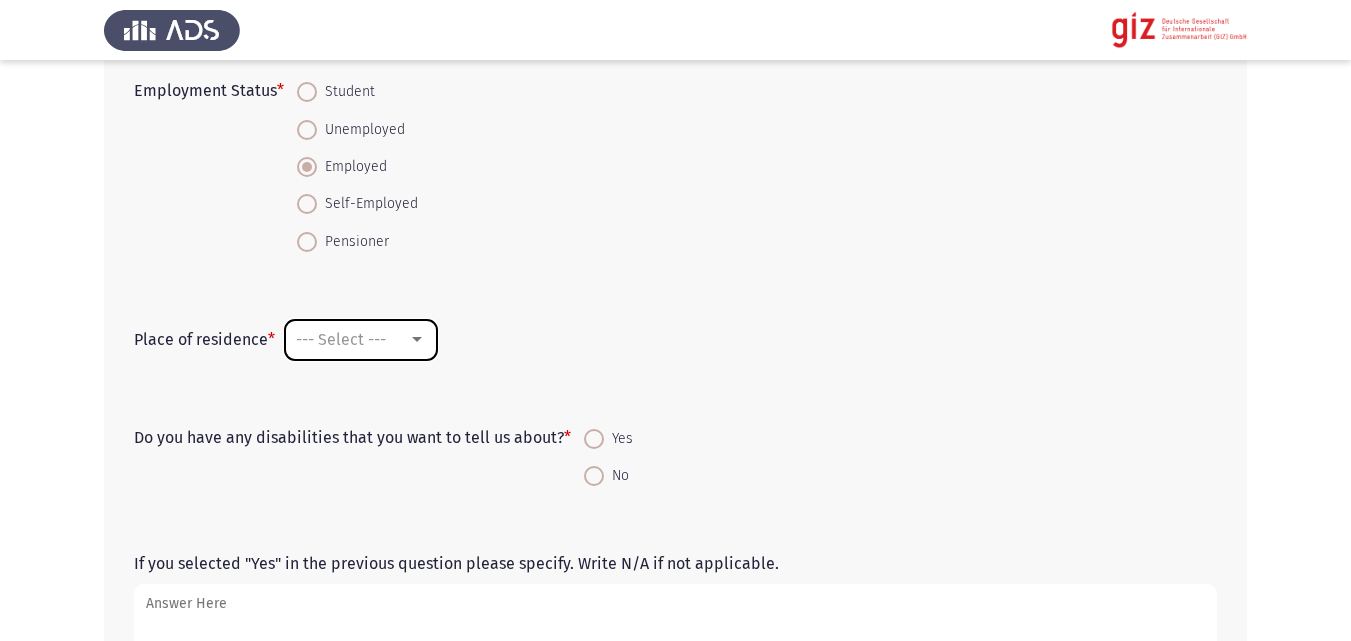 click on "--- Select ---" at bounding box center (341, 339) 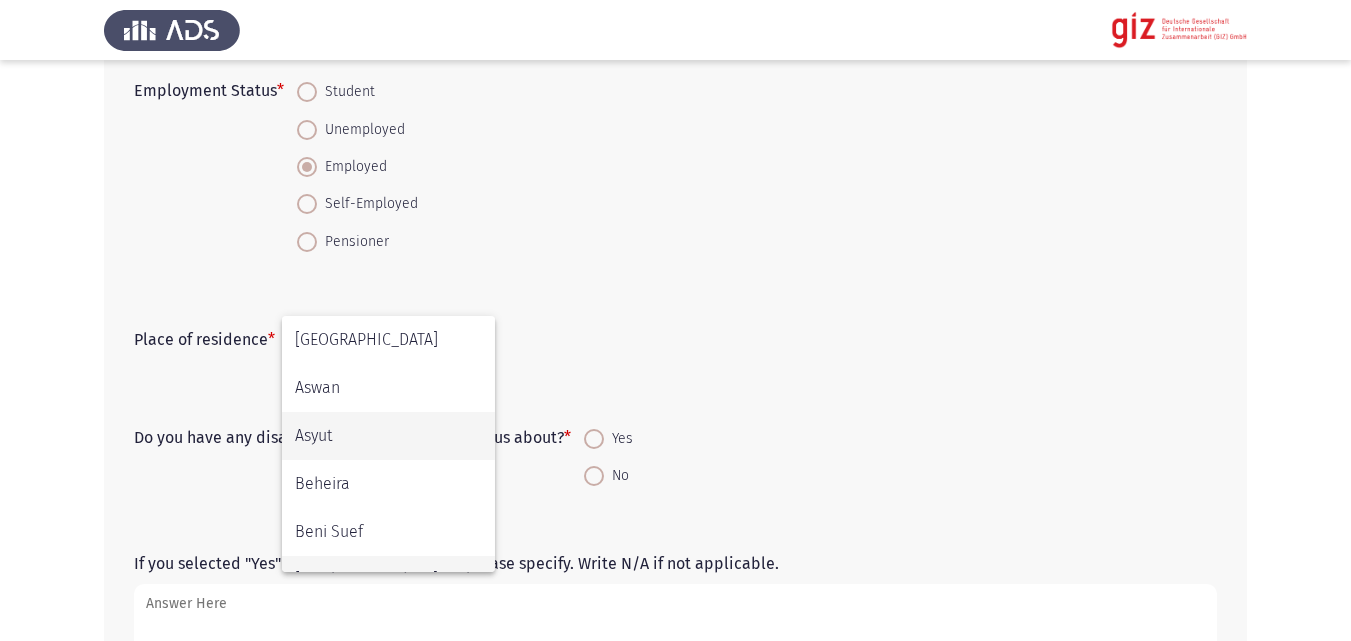 click on "Asyut" at bounding box center (388, 436) 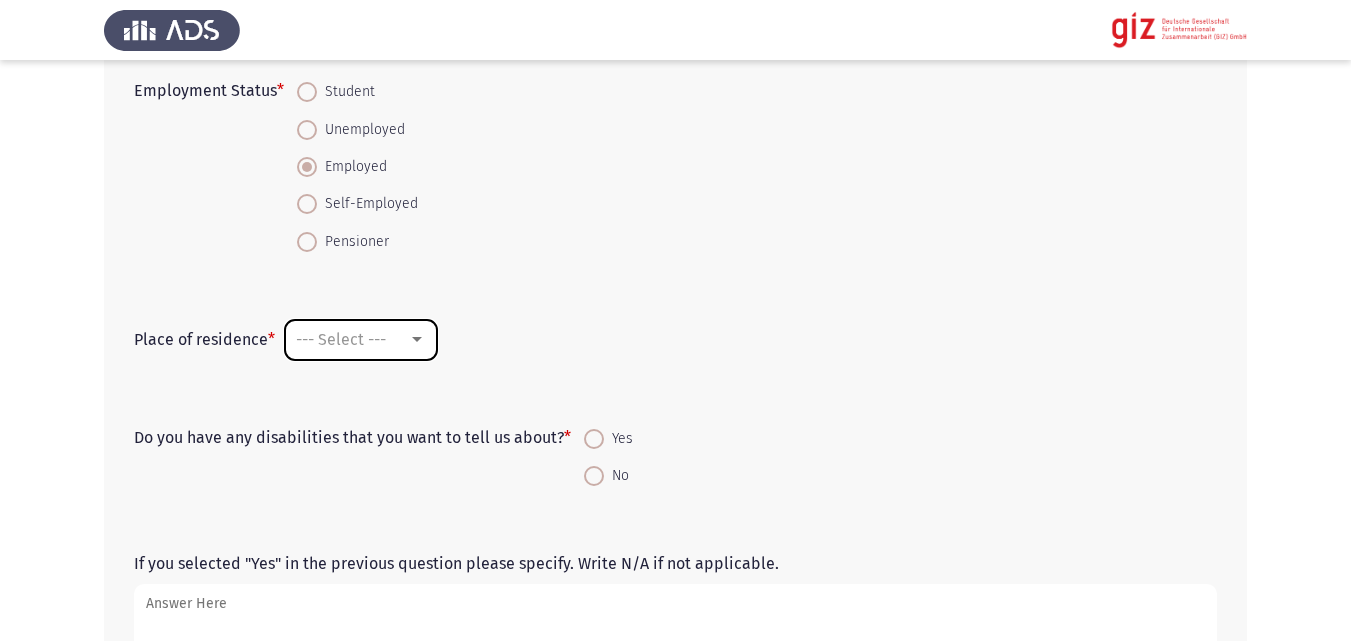 scroll, scrollTop: 32, scrollLeft: 0, axis: vertical 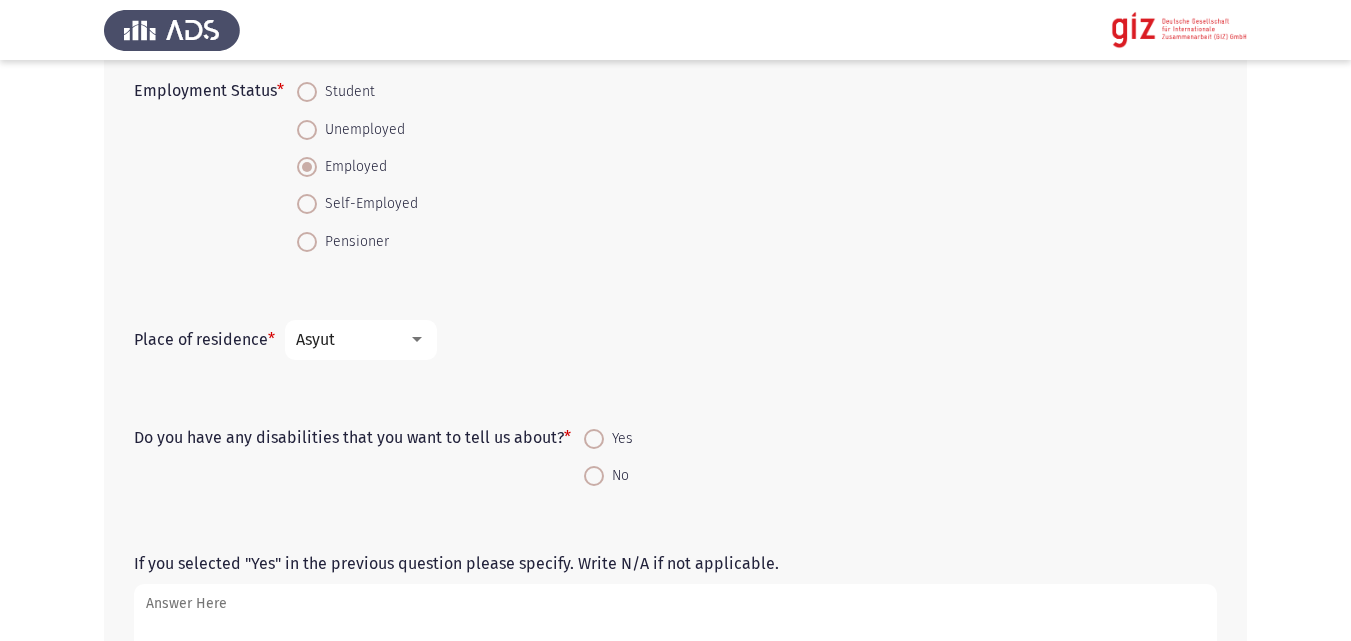 click on "Asyut" at bounding box center (352, 339) 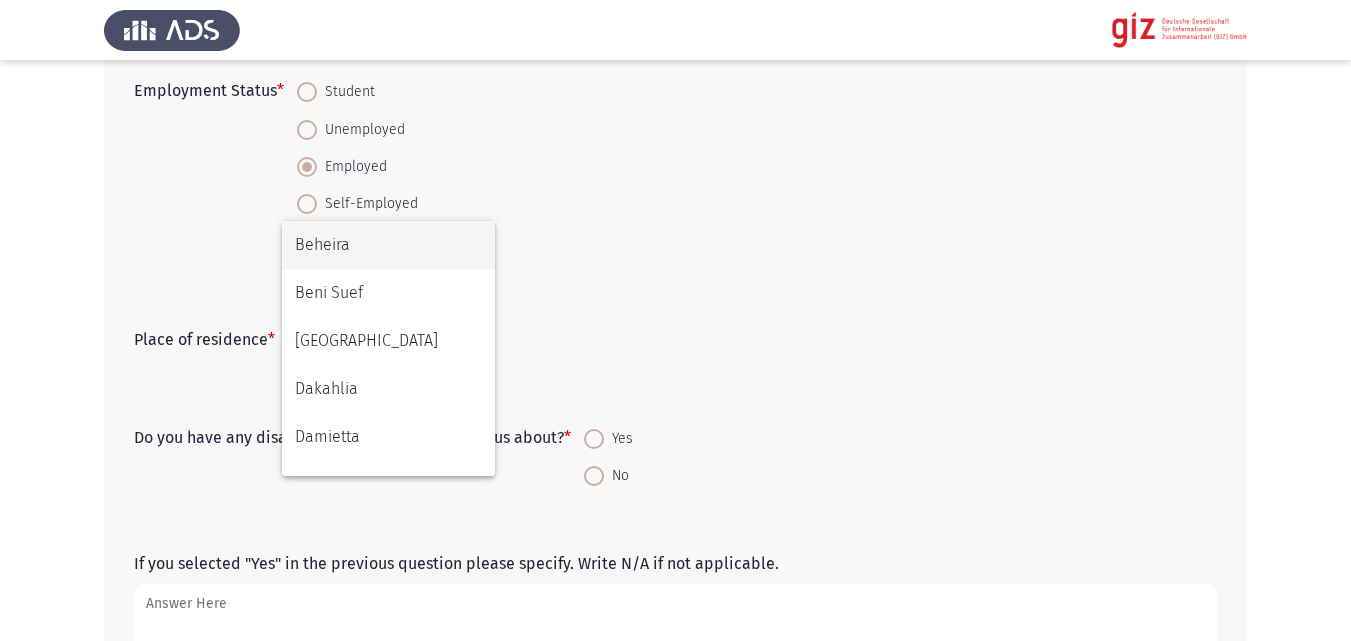 scroll, scrollTop: 172, scrollLeft: 0, axis: vertical 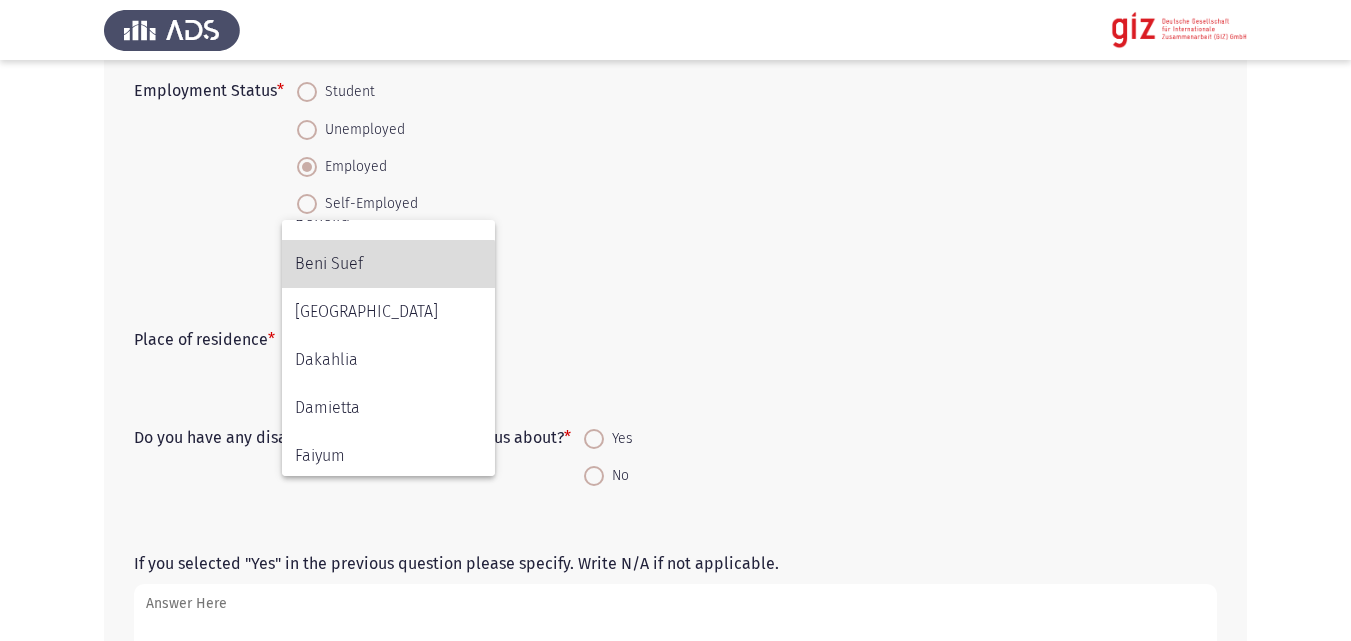 click on "Beni Suef" at bounding box center [388, 264] 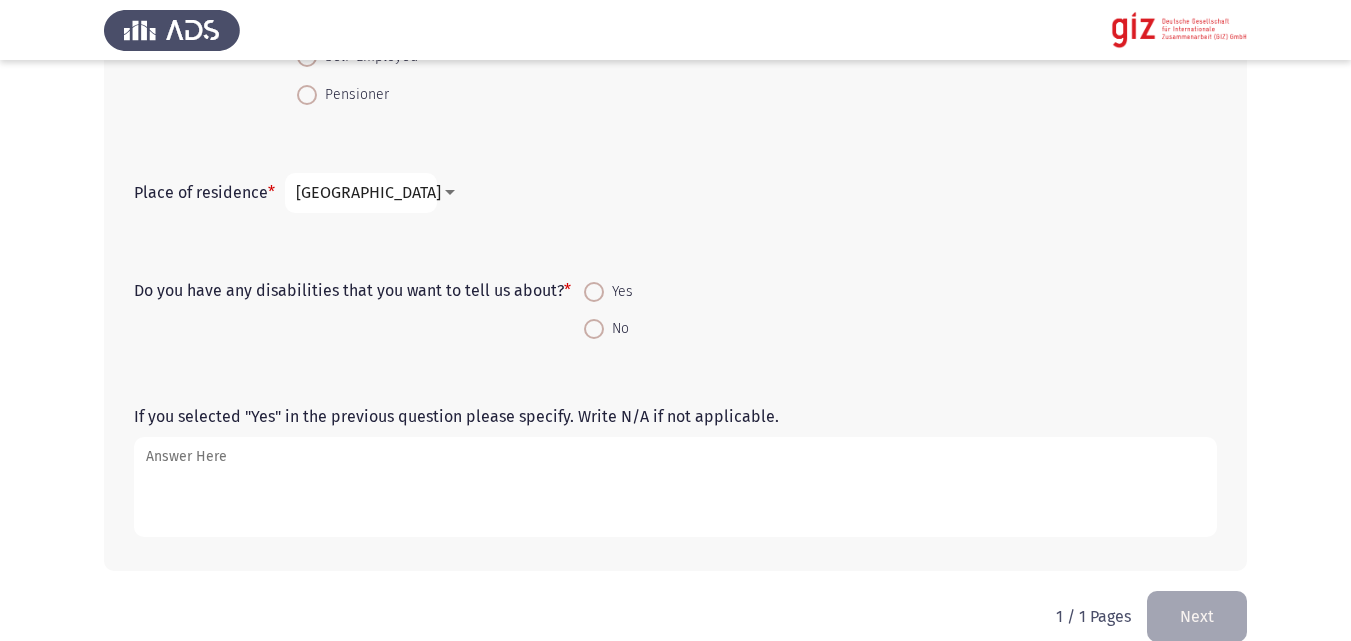 scroll, scrollTop: 1305, scrollLeft: 0, axis: vertical 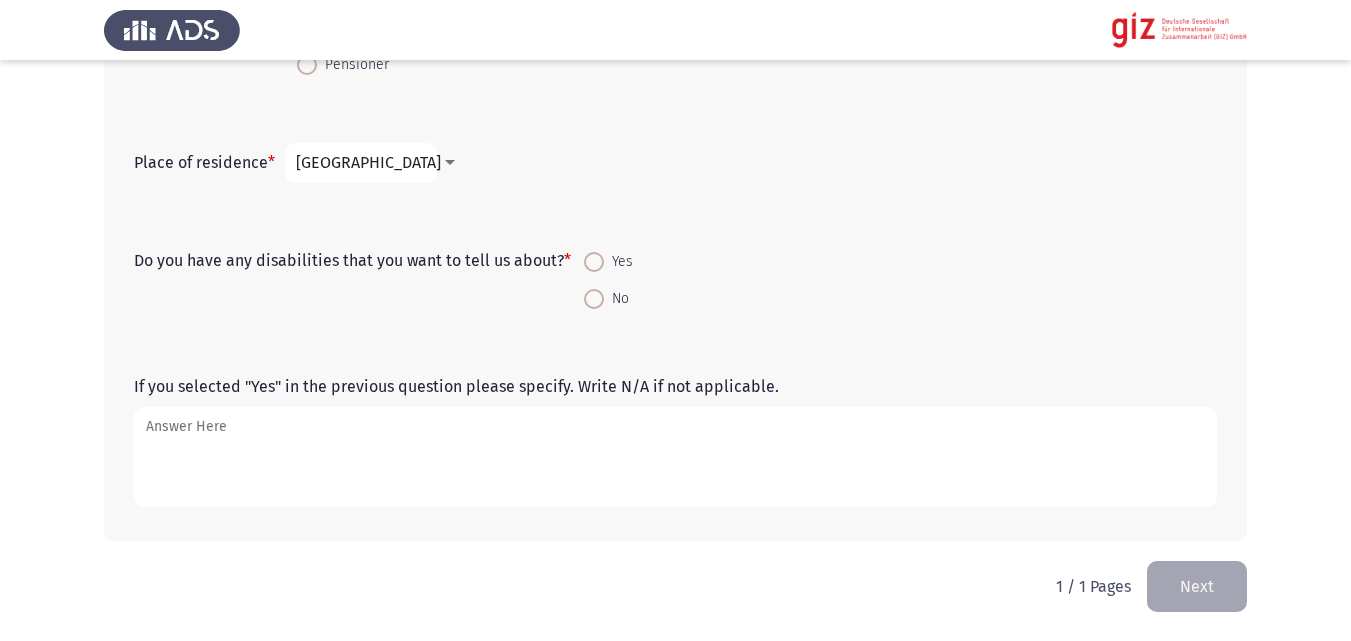 click at bounding box center [594, 299] 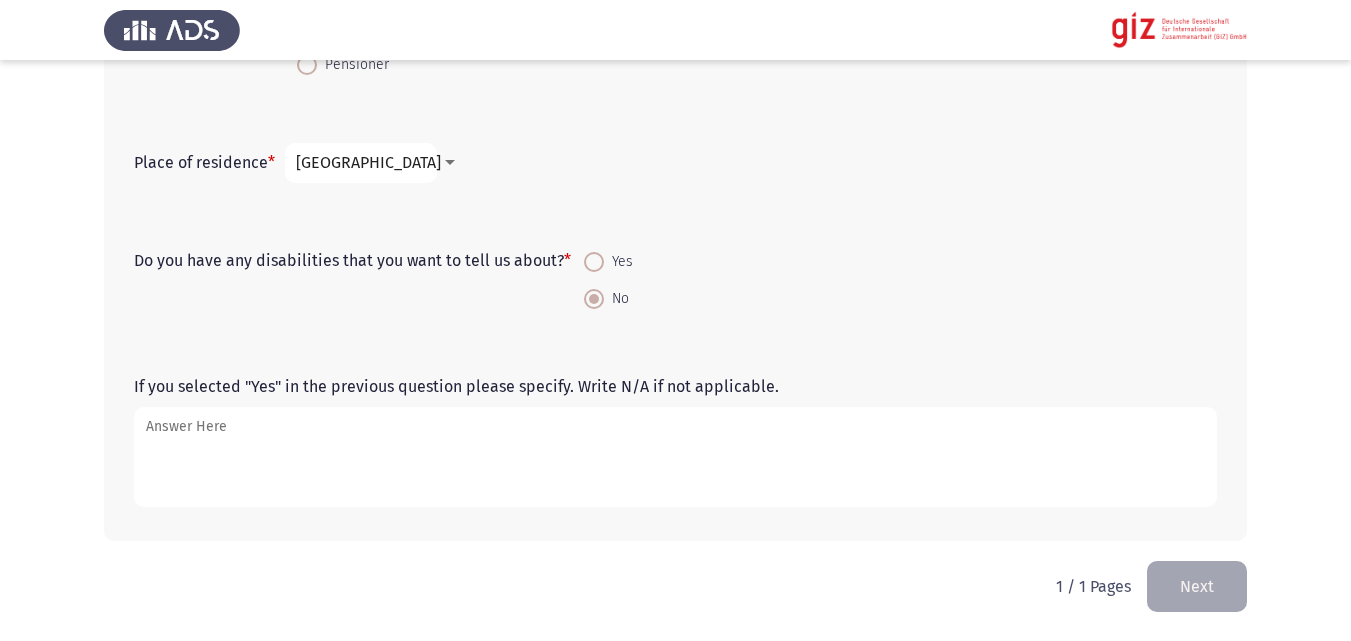click on "If you selected "Yes" in the previous question please specify. Write N/A if not applicable." at bounding box center [675, 457] 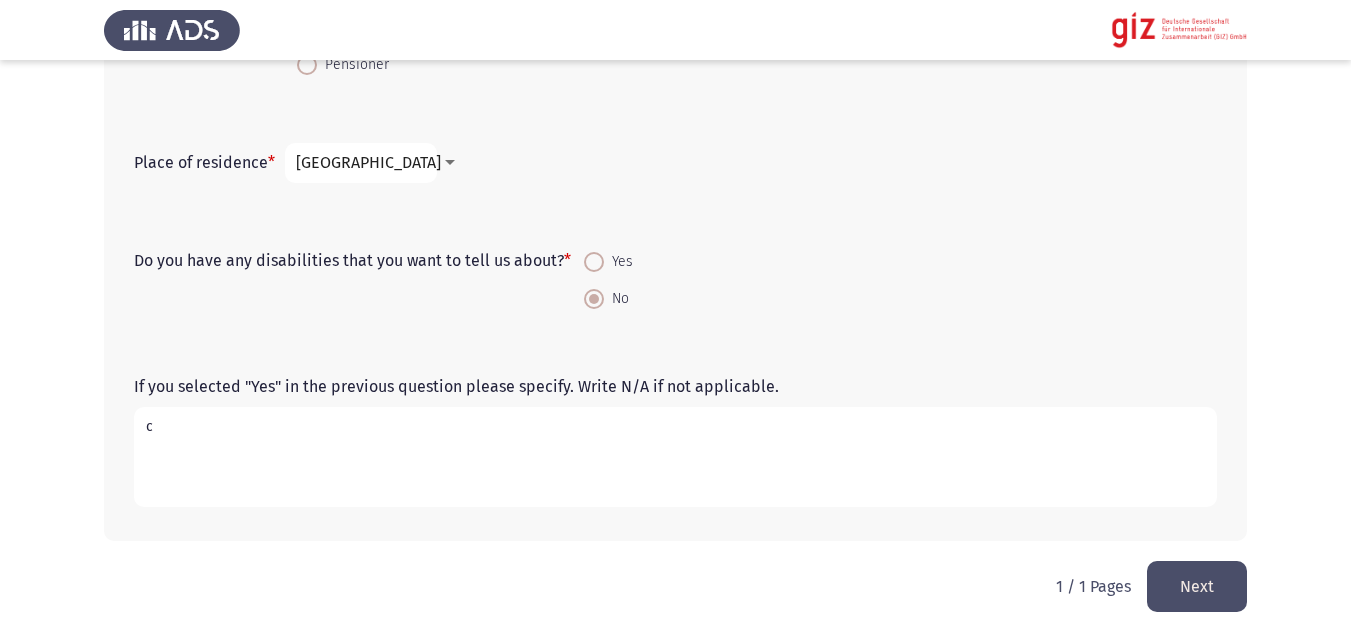 type on "c" 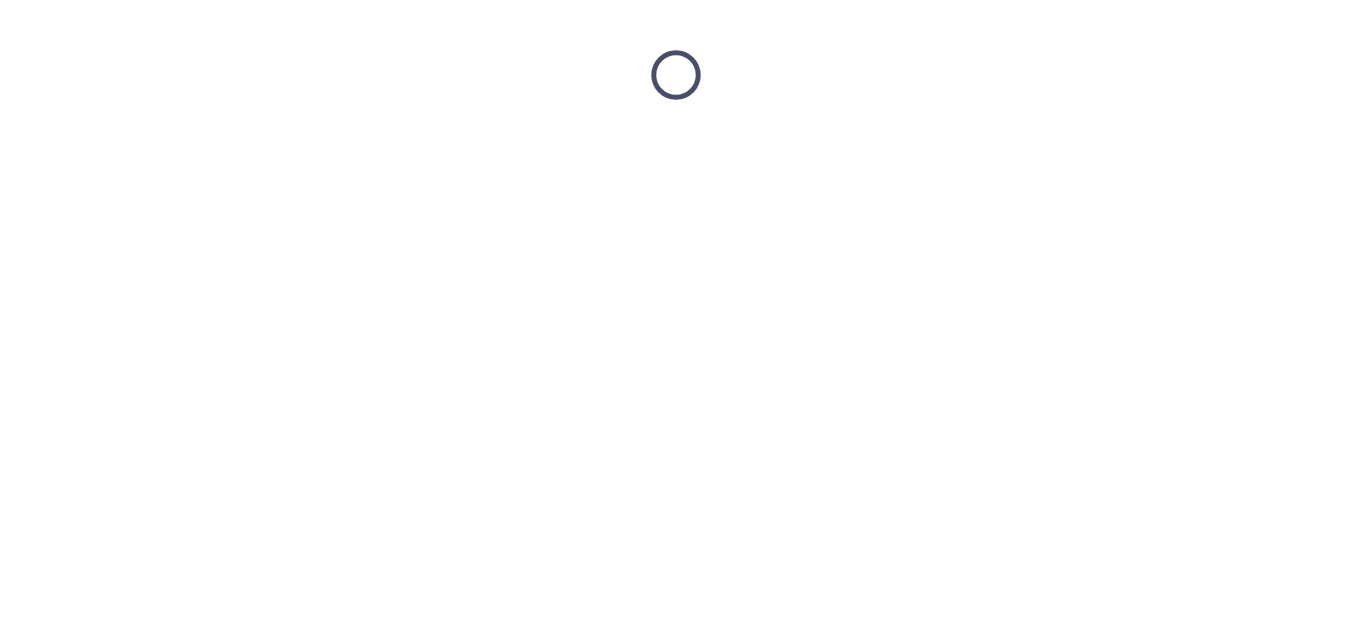 scroll, scrollTop: 0, scrollLeft: 0, axis: both 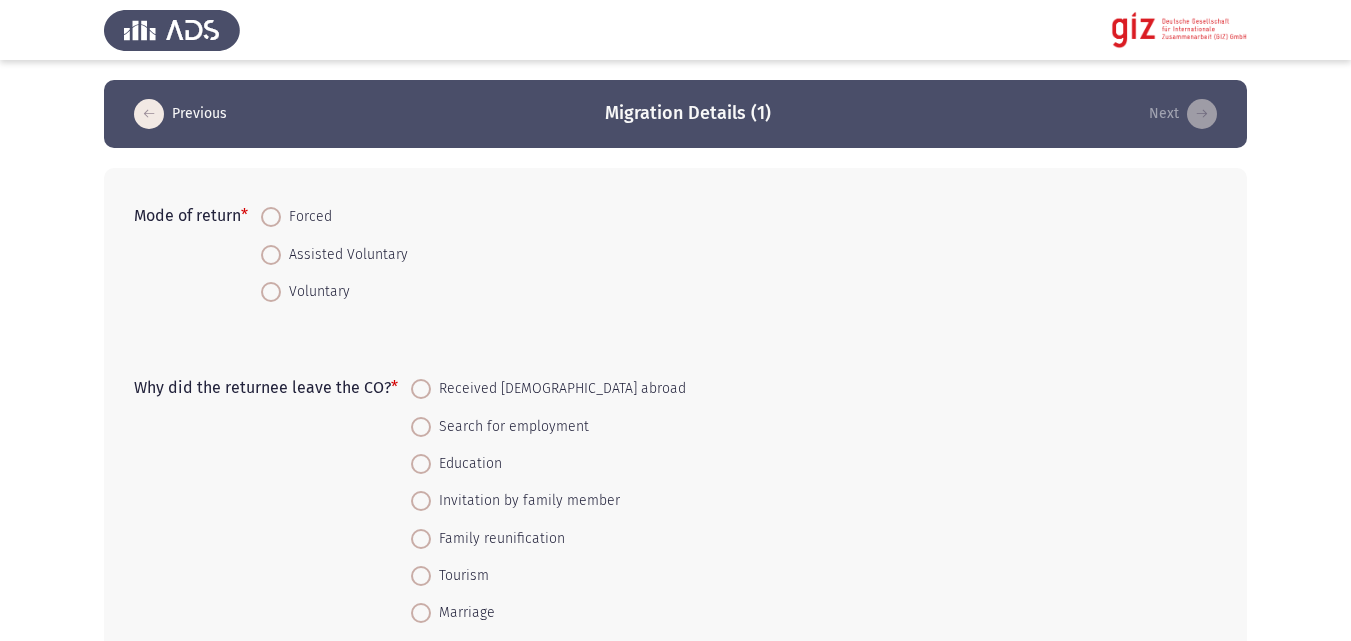 click on "Forced" at bounding box center [306, 217] 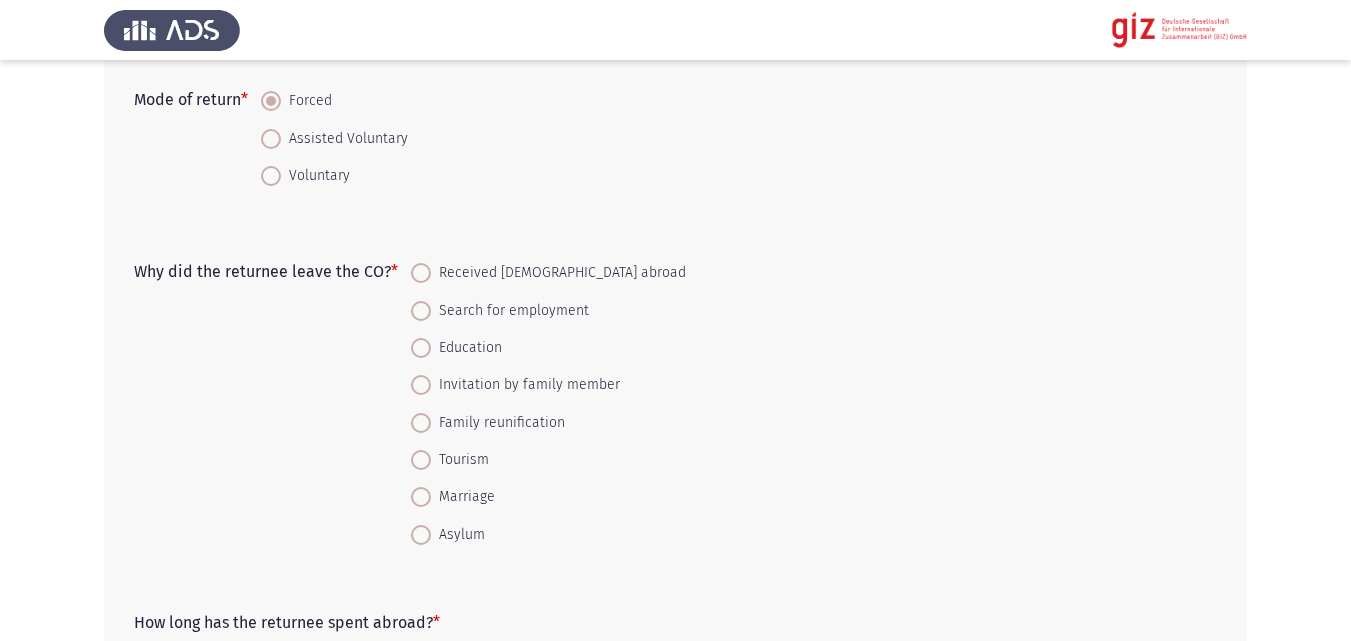 scroll, scrollTop: 120, scrollLeft: 0, axis: vertical 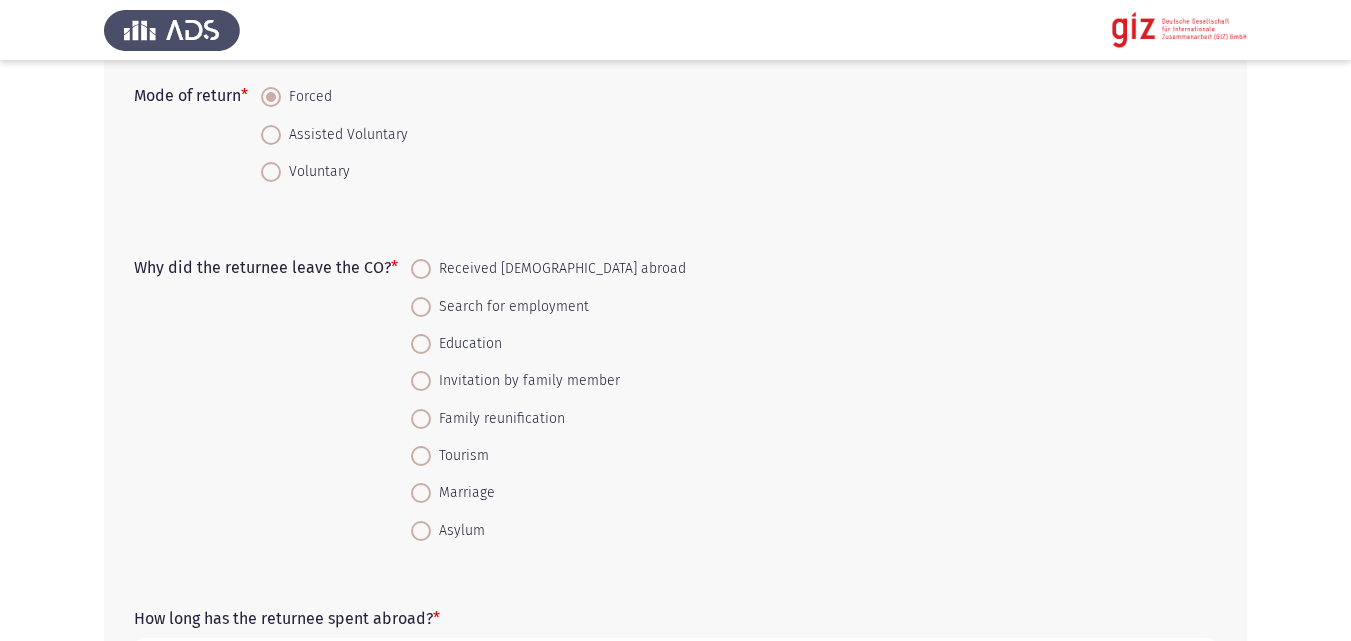 click on "Received [DEMOGRAPHIC_DATA] abroad" at bounding box center [558, 269] 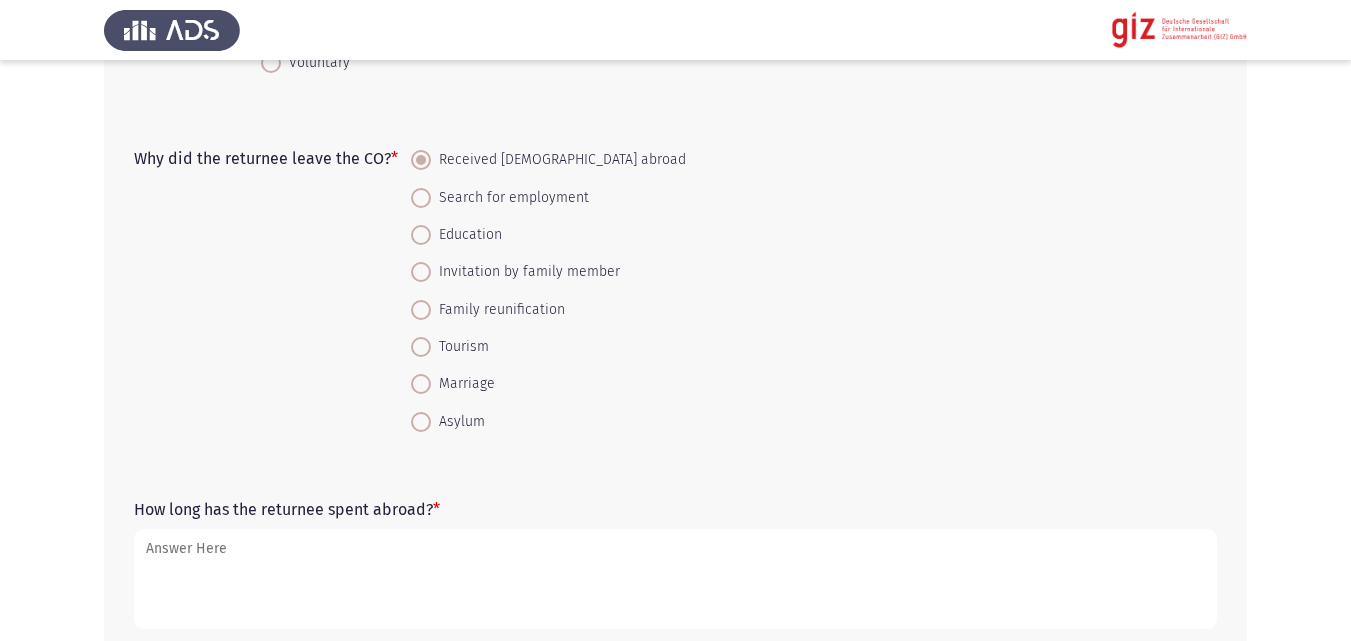 scroll, scrollTop: 246, scrollLeft: 0, axis: vertical 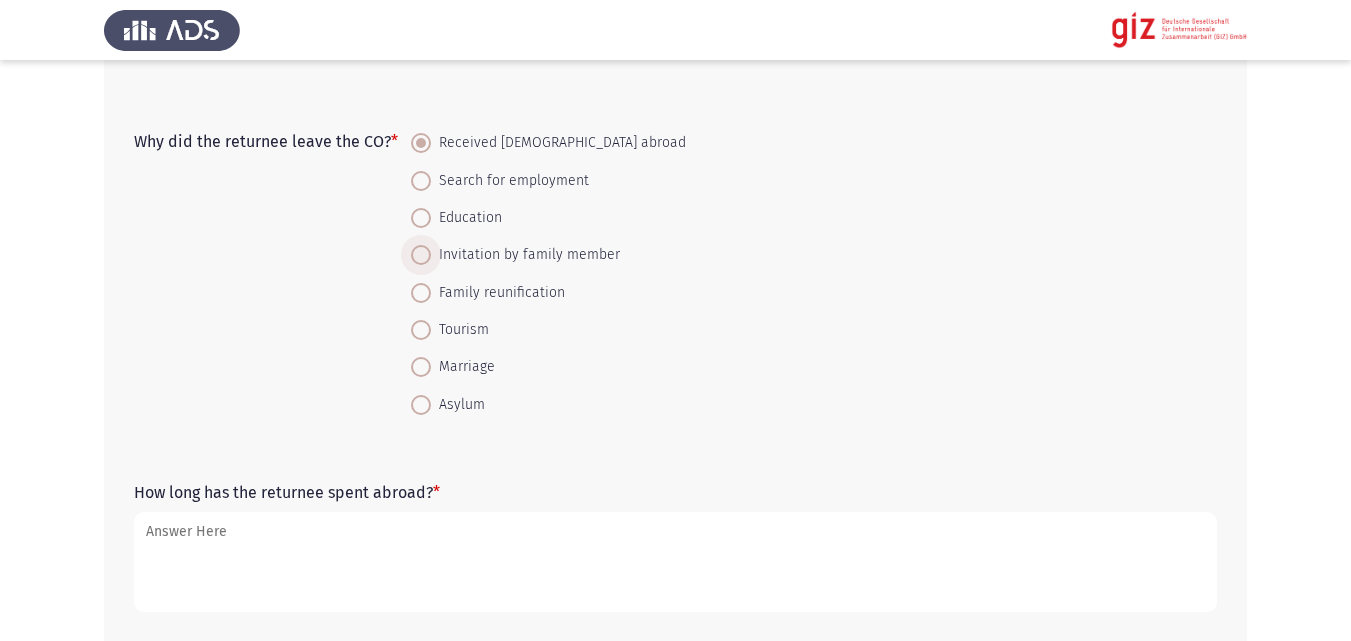 click on "Invitation by family member" at bounding box center [525, 255] 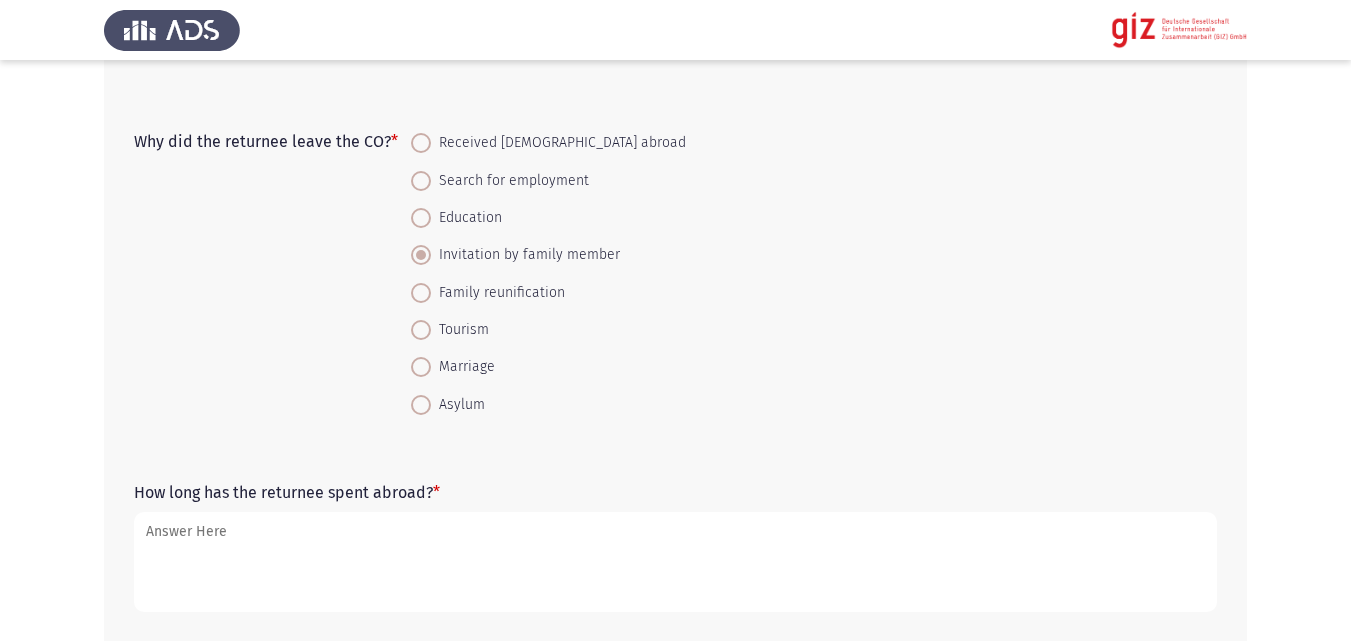 click on "Education" at bounding box center (466, 218) 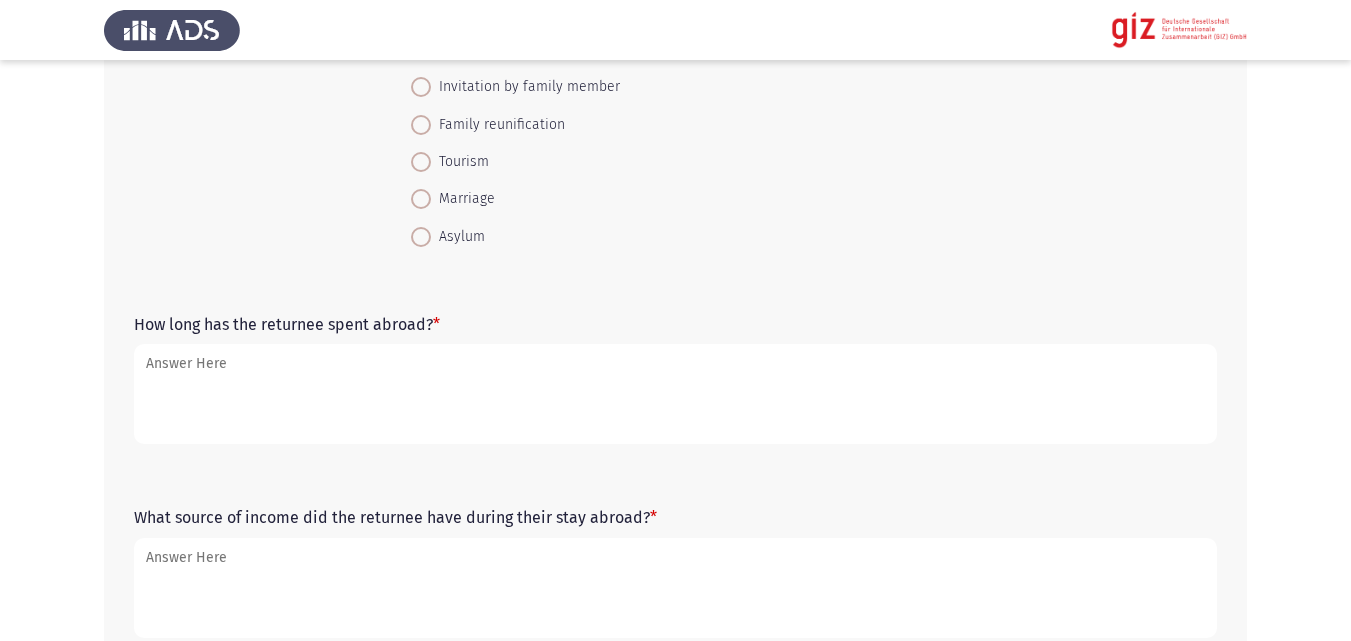 scroll, scrollTop: 415, scrollLeft: 0, axis: vertical 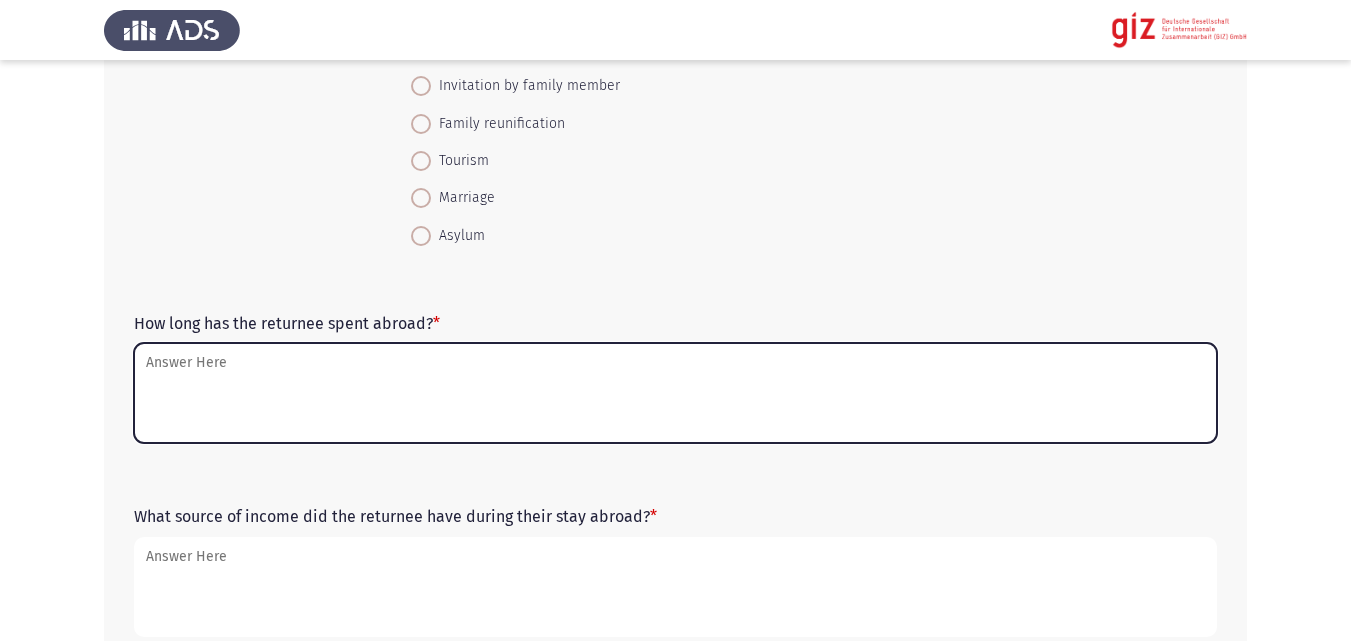 click on "How long has the returnee spent abroad?   *" at bounding box center [675, 393] 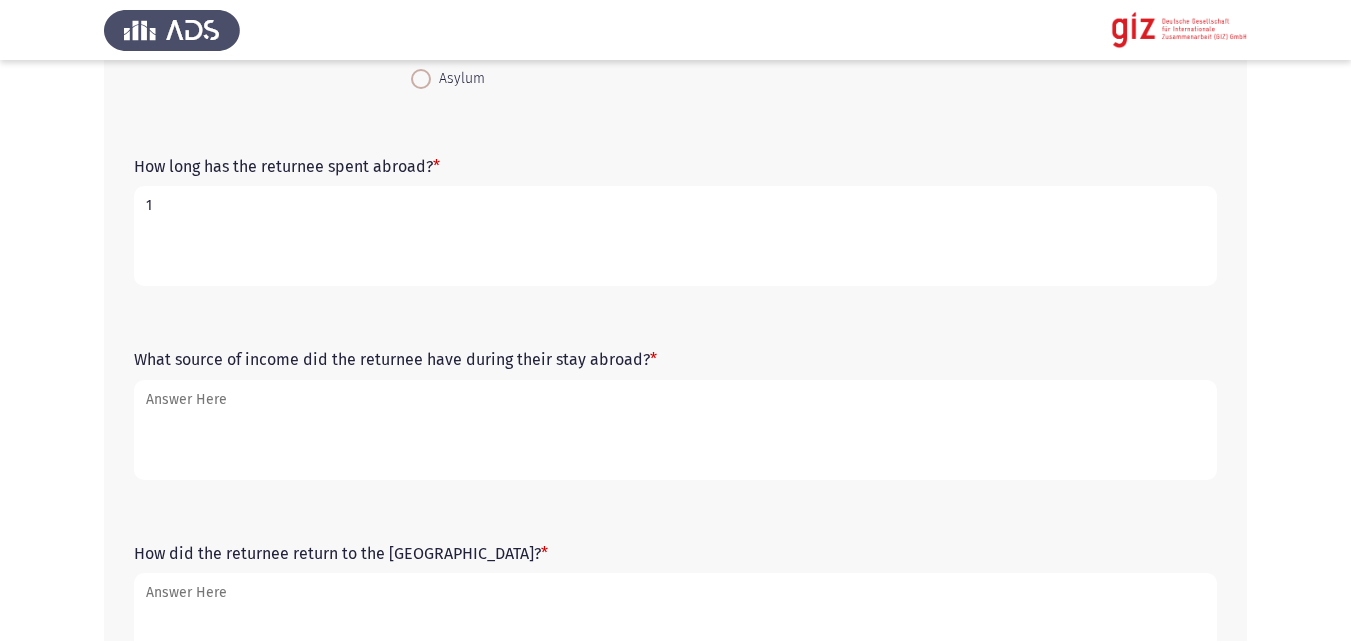 scroll, scrollTop: 618, scrollLeft: 0, axis: vertical 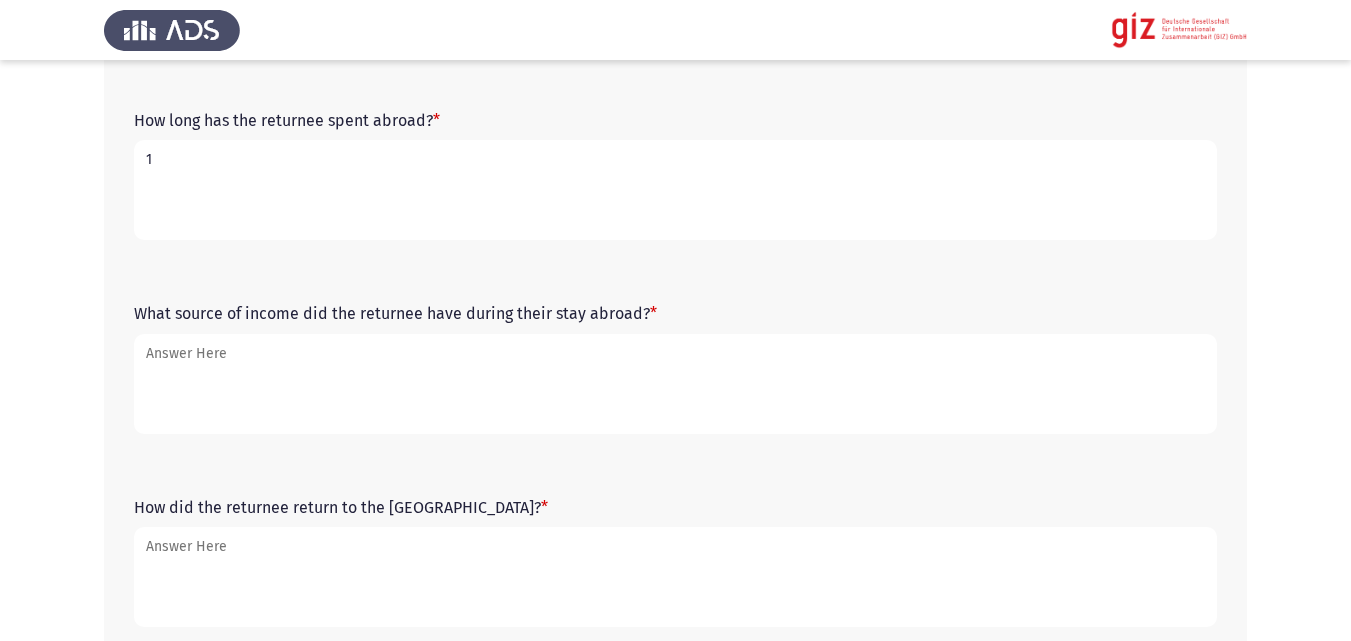 type on "1" 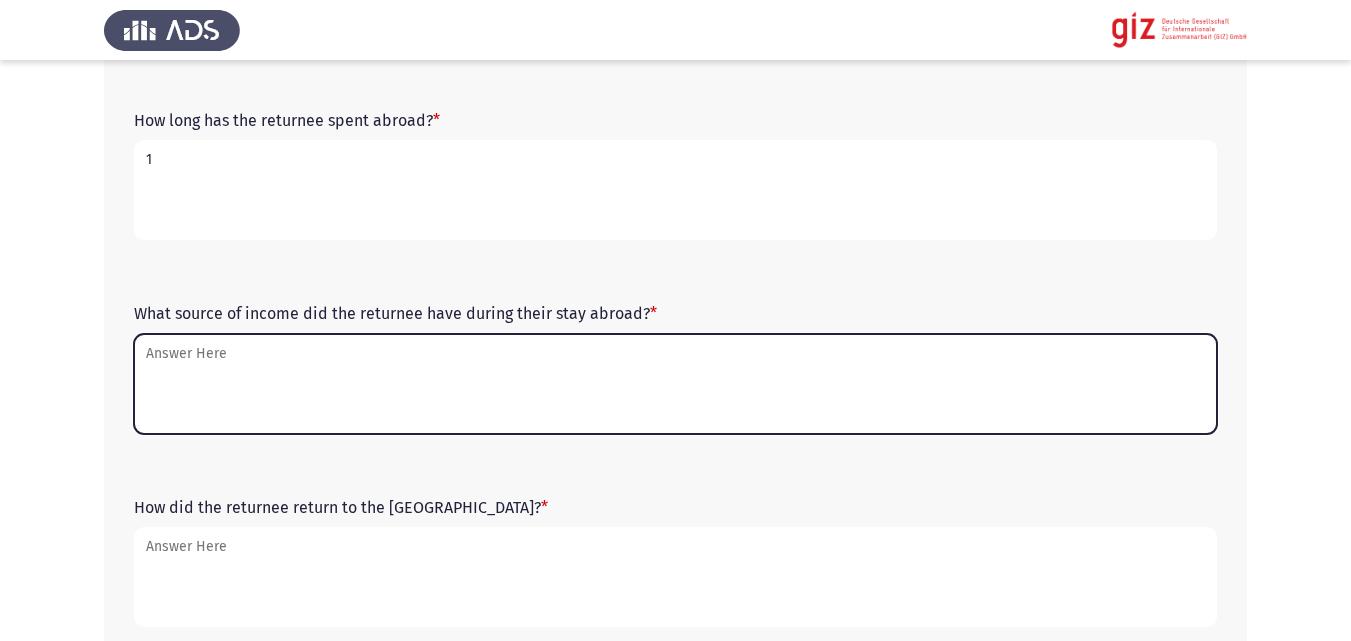click on "What source of income did the returnee have during their stay abroad?   *" at bounding box center (675, 384) 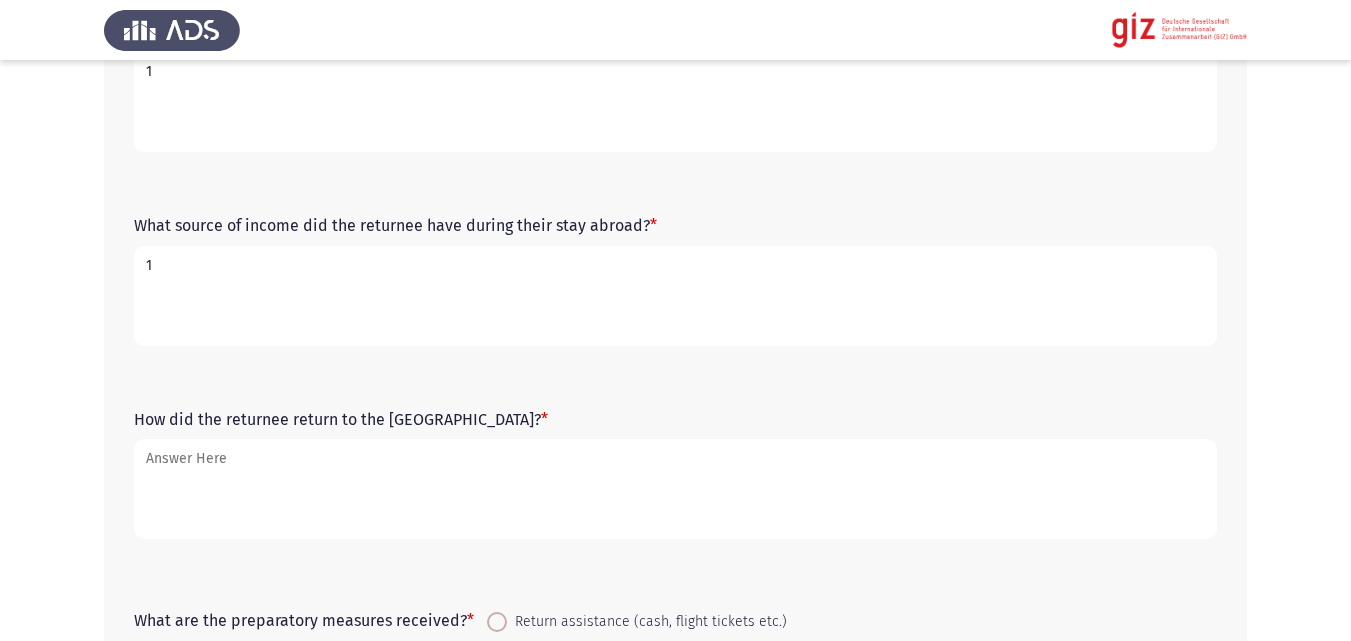scroll, scrollTop: 811, scrollLeft: 0, axis: vertical 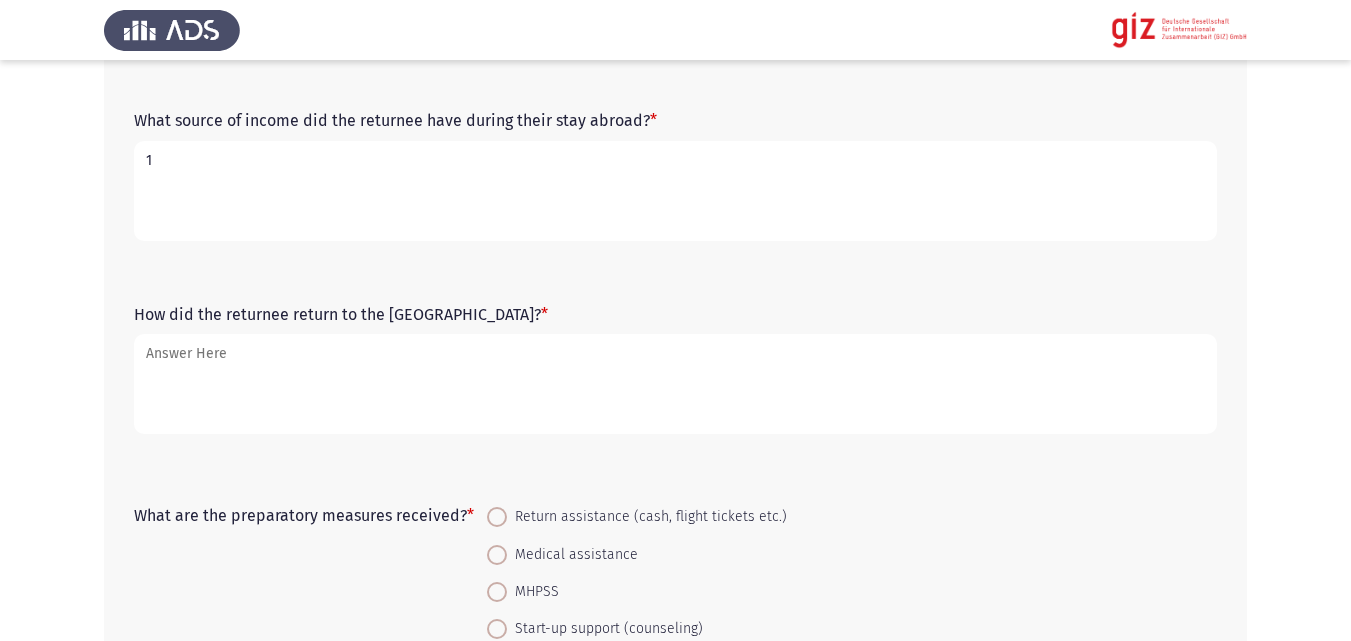 type on "1" 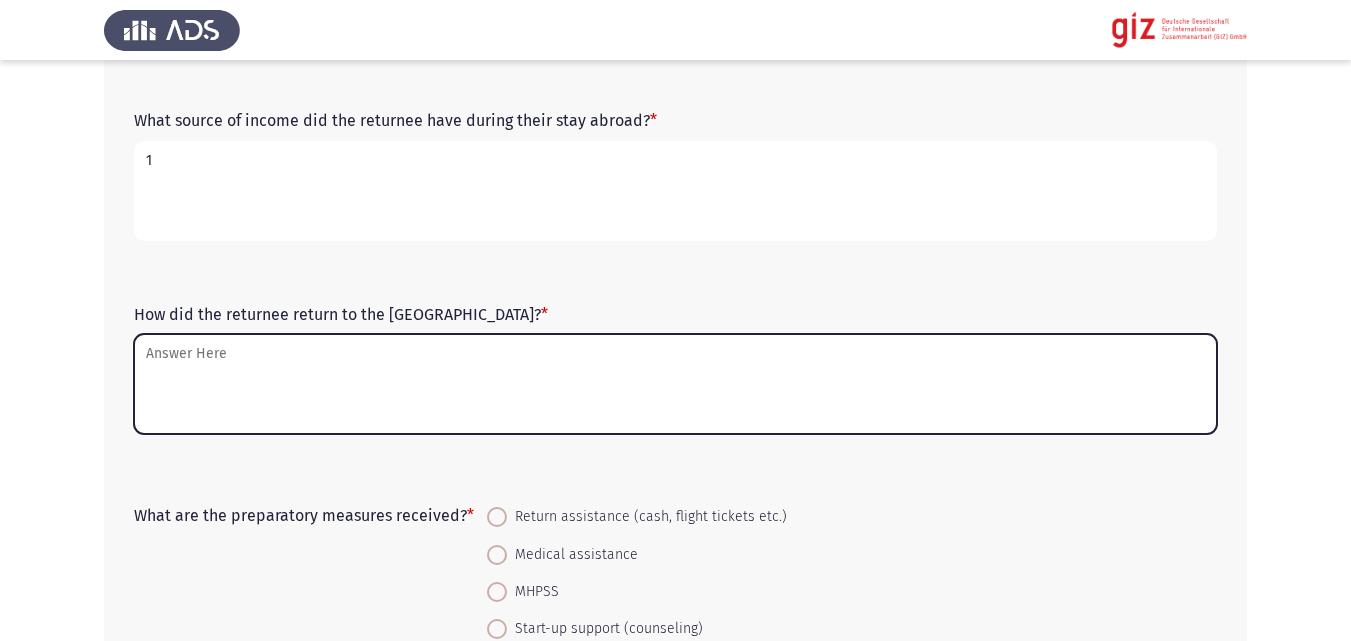 click on "How did the returnee return to the [GEOGRAPHIC_DATA]?   *" at bounding box center (675, 384) 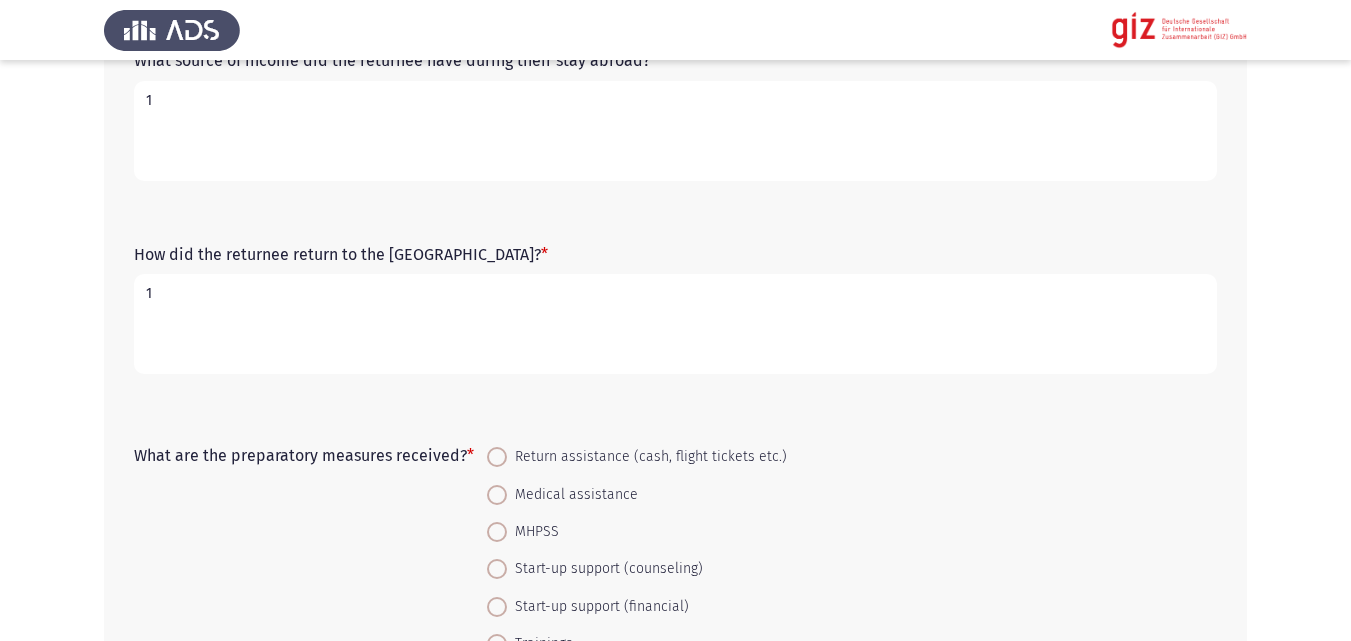 scroll, scrollTop: 1038, scrollLeft: 0, axis: vertical 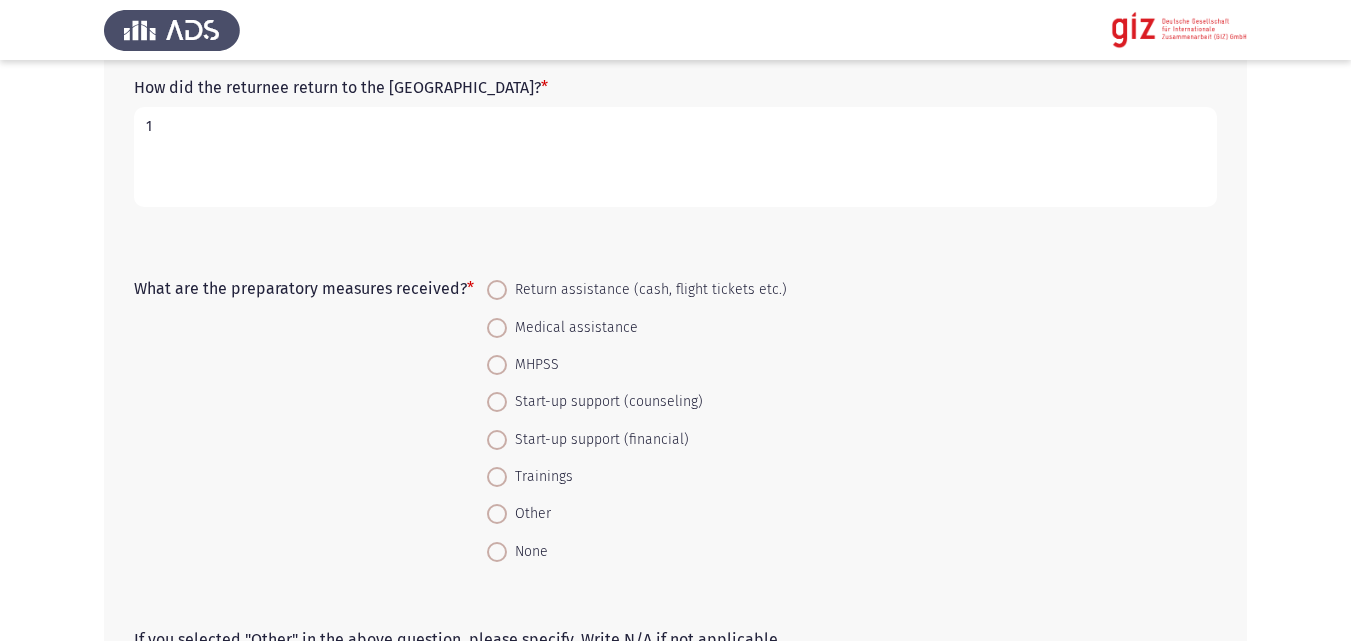 type on "1" 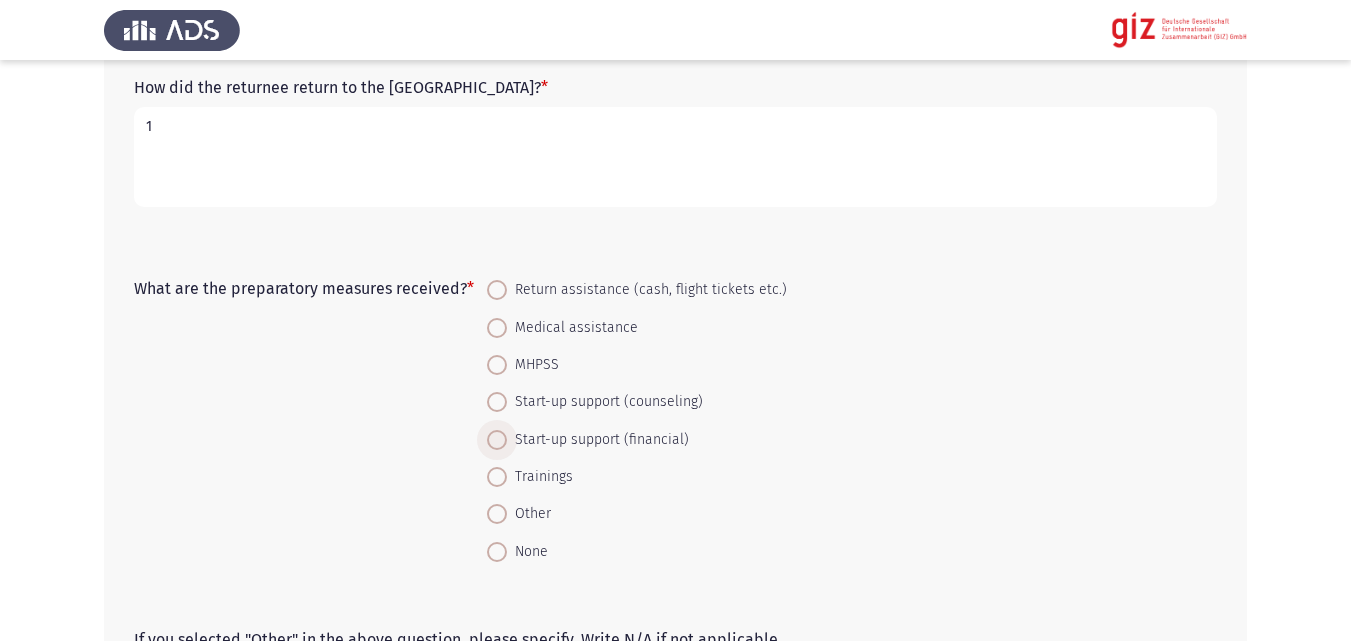 click at bounding box center (497, 440) 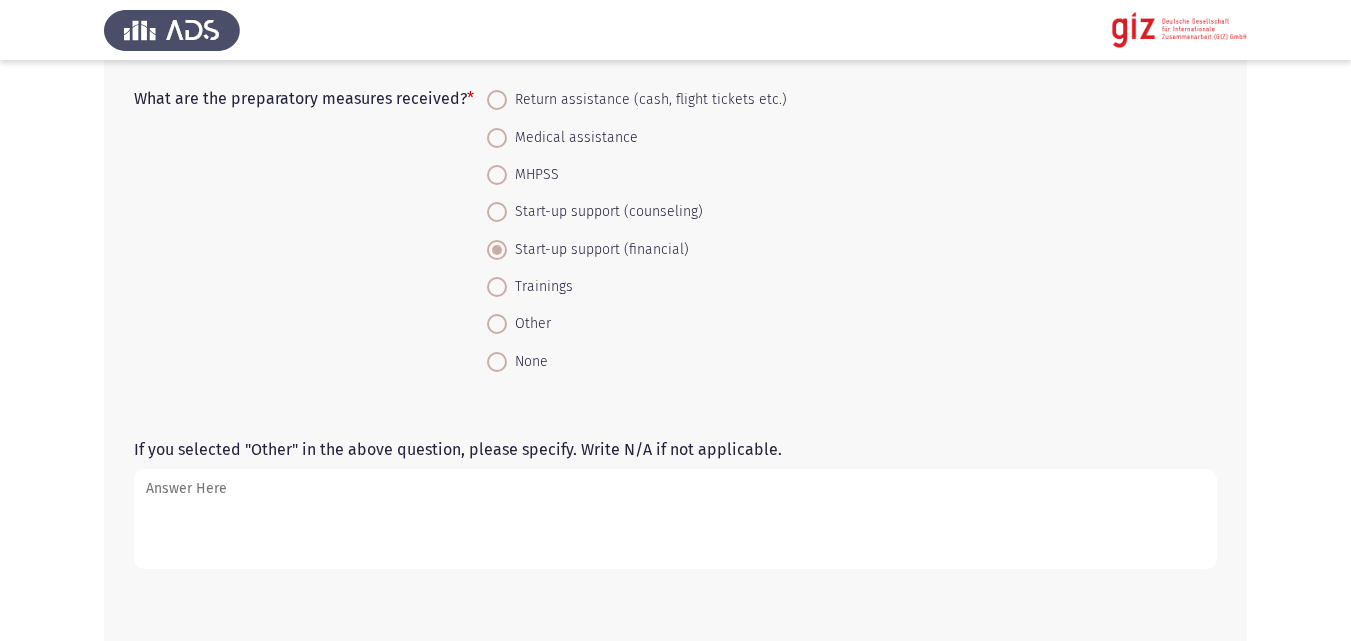 scroll, scrollTop: 1282, scrollLeft: 0, axis: vertical 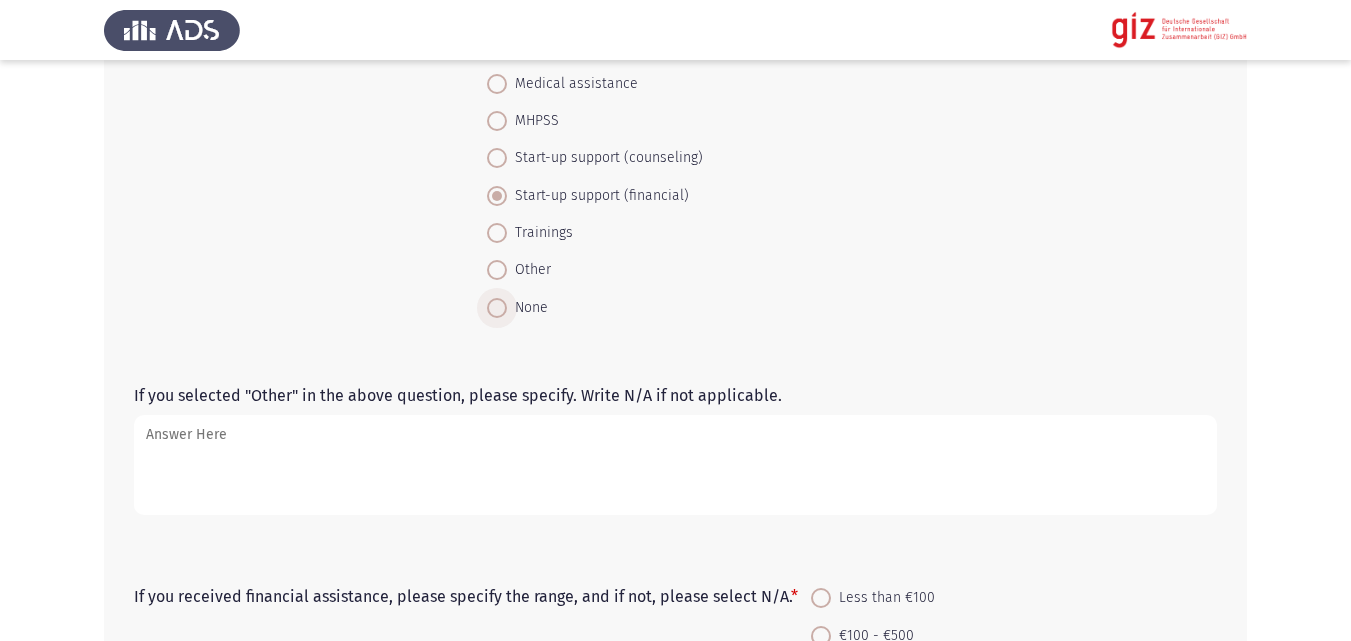 click at bounding box center [497, 308] 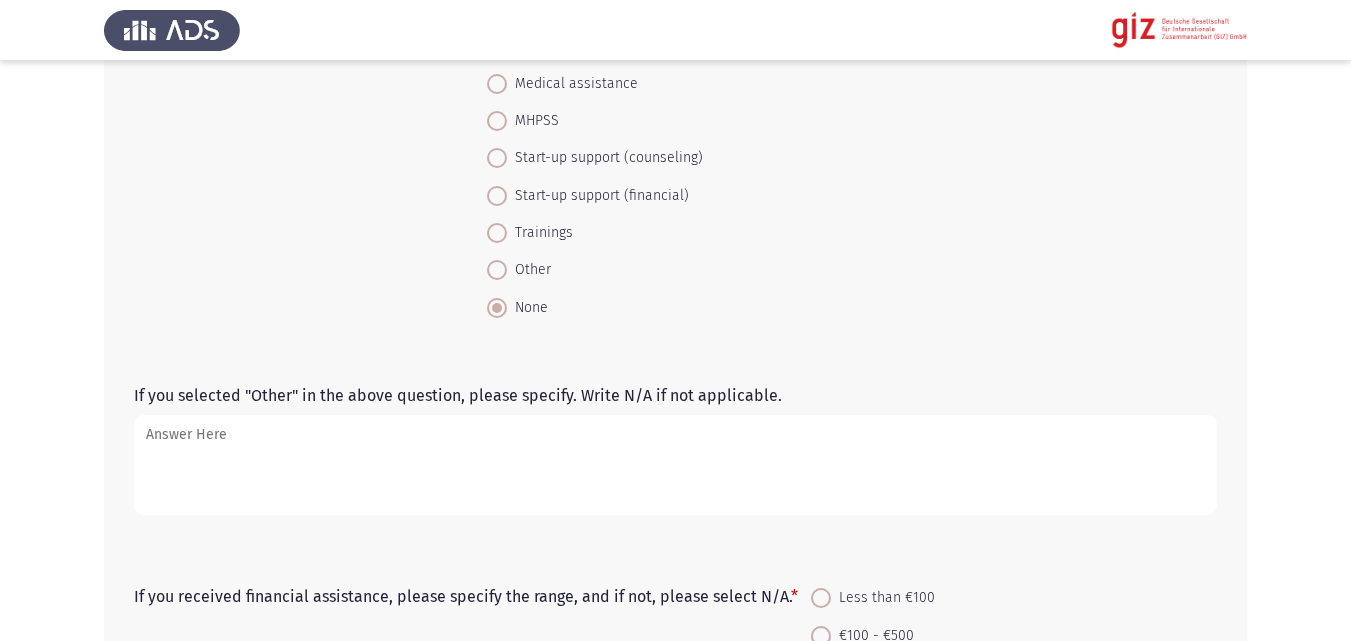 click on "If you selected "Other" in the above question, please specify. Write N/A if not applicable." at bounding box center [675, 465] 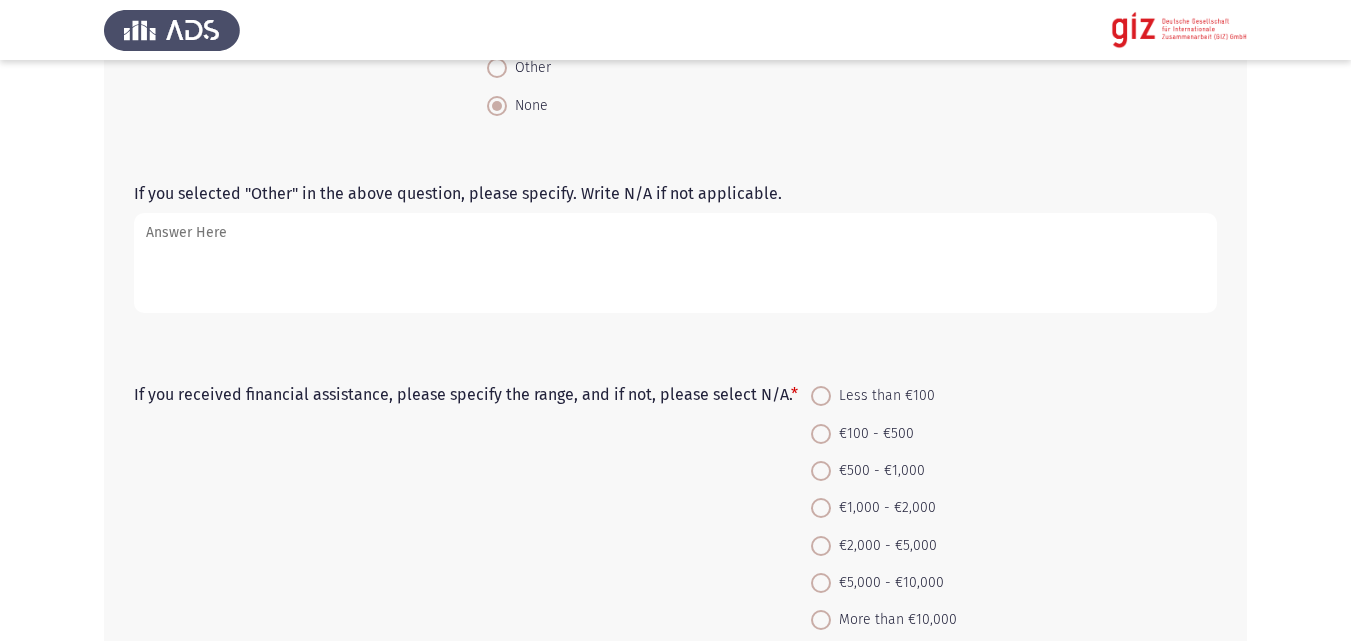 scroll, scrollTop: 1535, scrollLeft: 0, axis: vertical 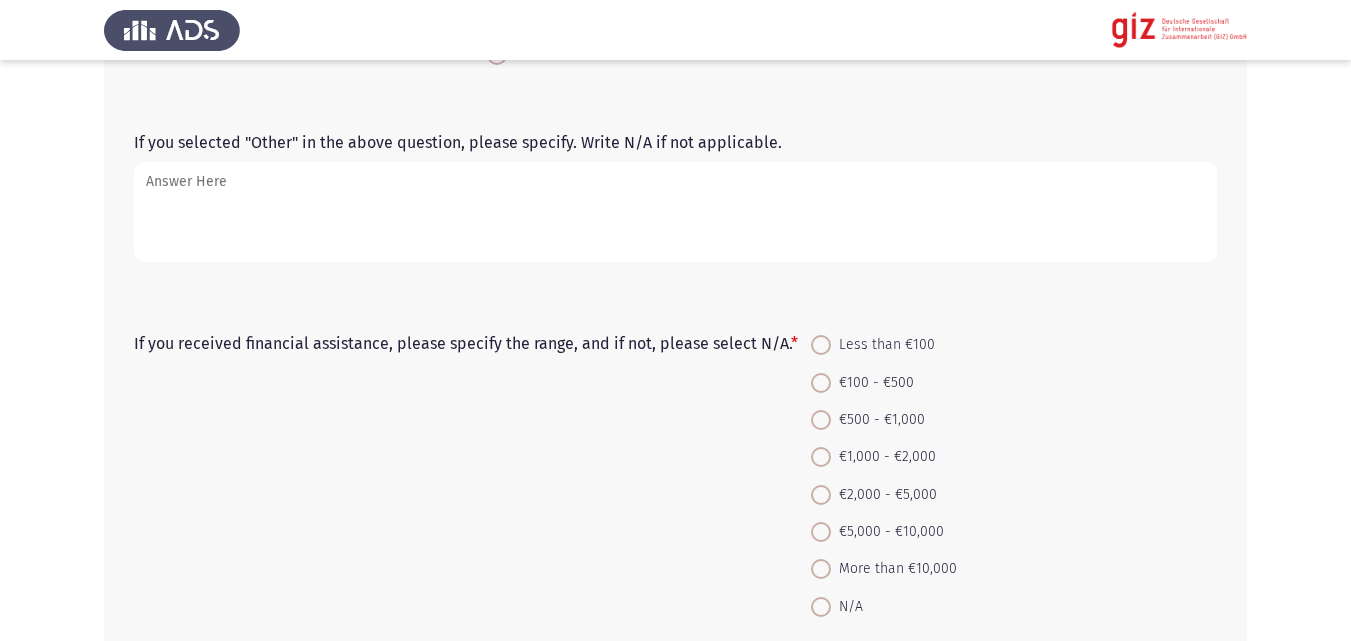 click on "N/A" at bounding box center [847, 607] 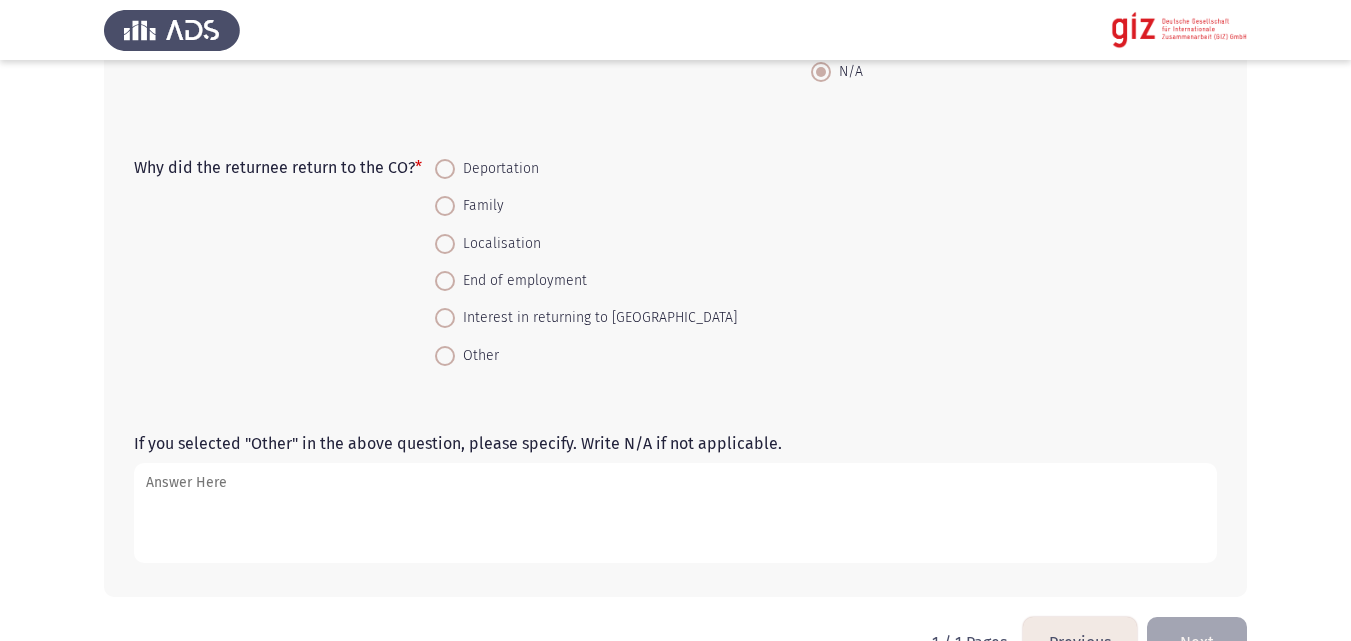 scroll, scrollTop: 2085, scrollLeft: 0, axis: vertical 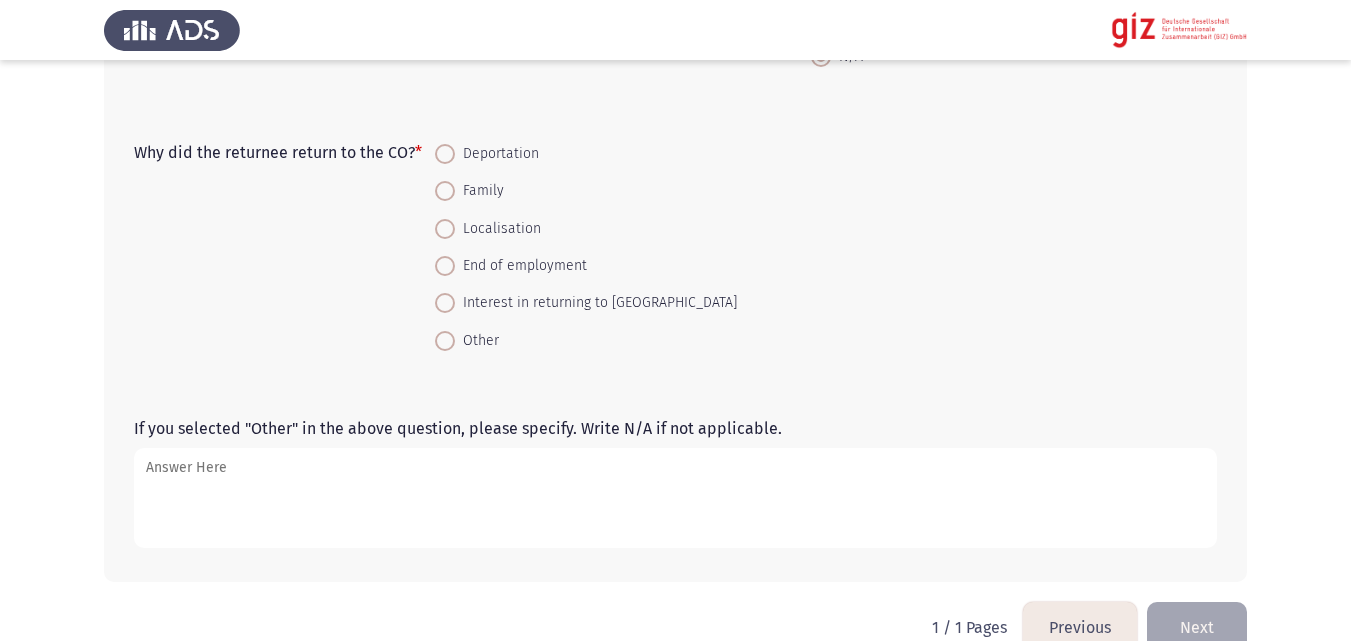 click on "Family" at bounding box center (479, 191) 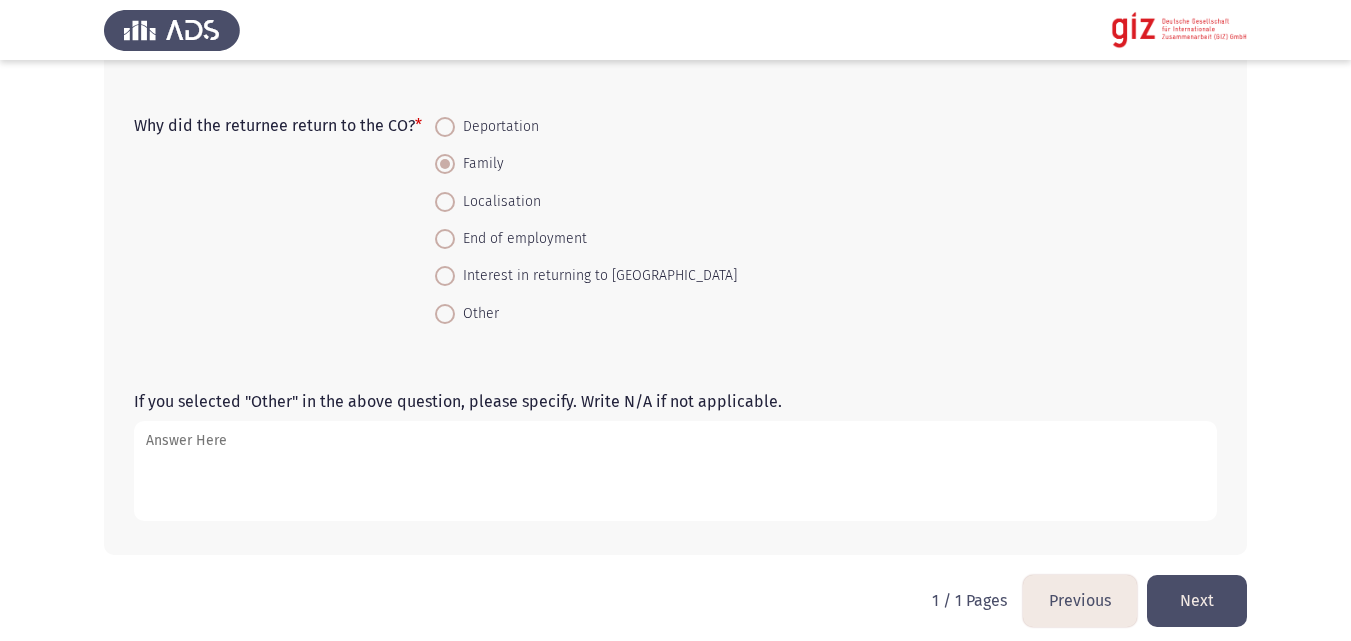 scroll, scrollTop: 2126, scrollLeft: 0, axis: vertical 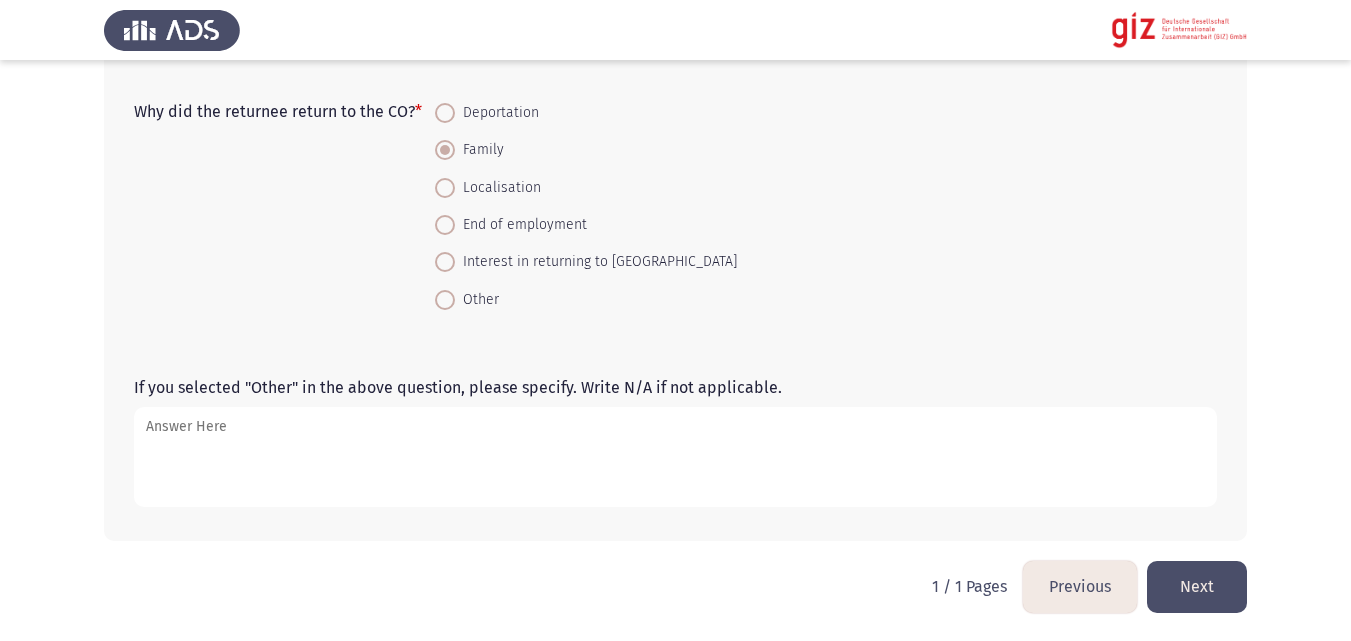 click on "Next" 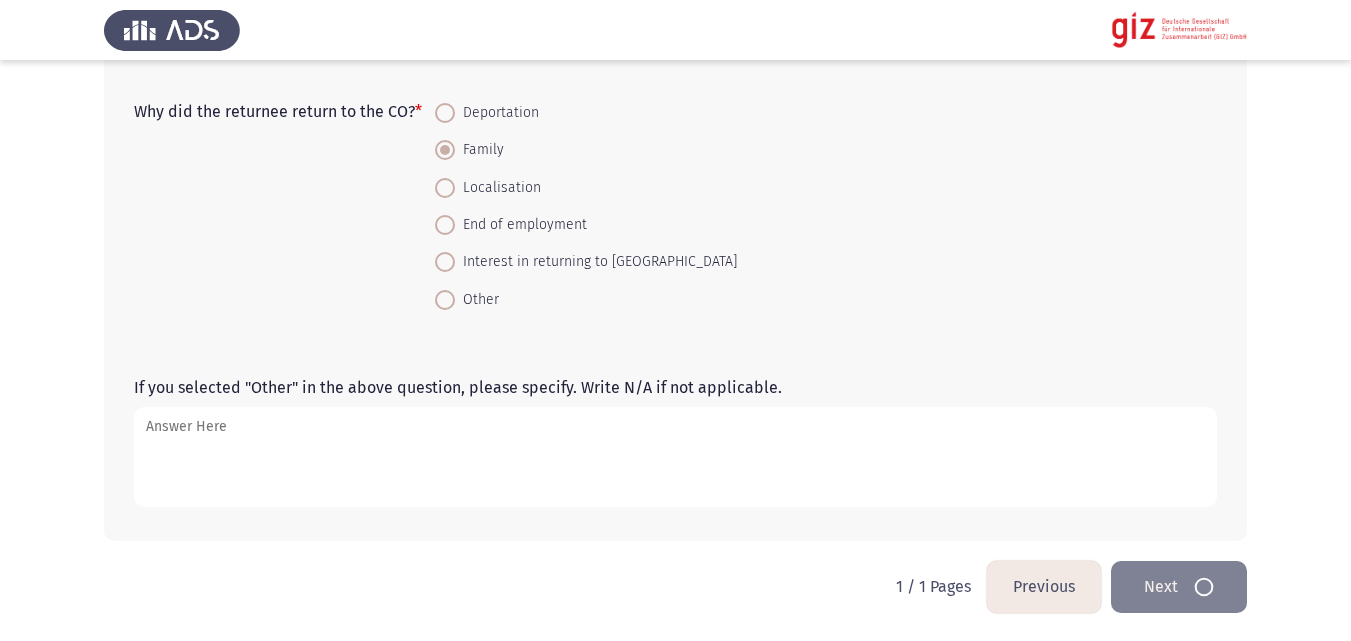 scroll, scrollTop: 0, scrollLeft: 0, axis: both 